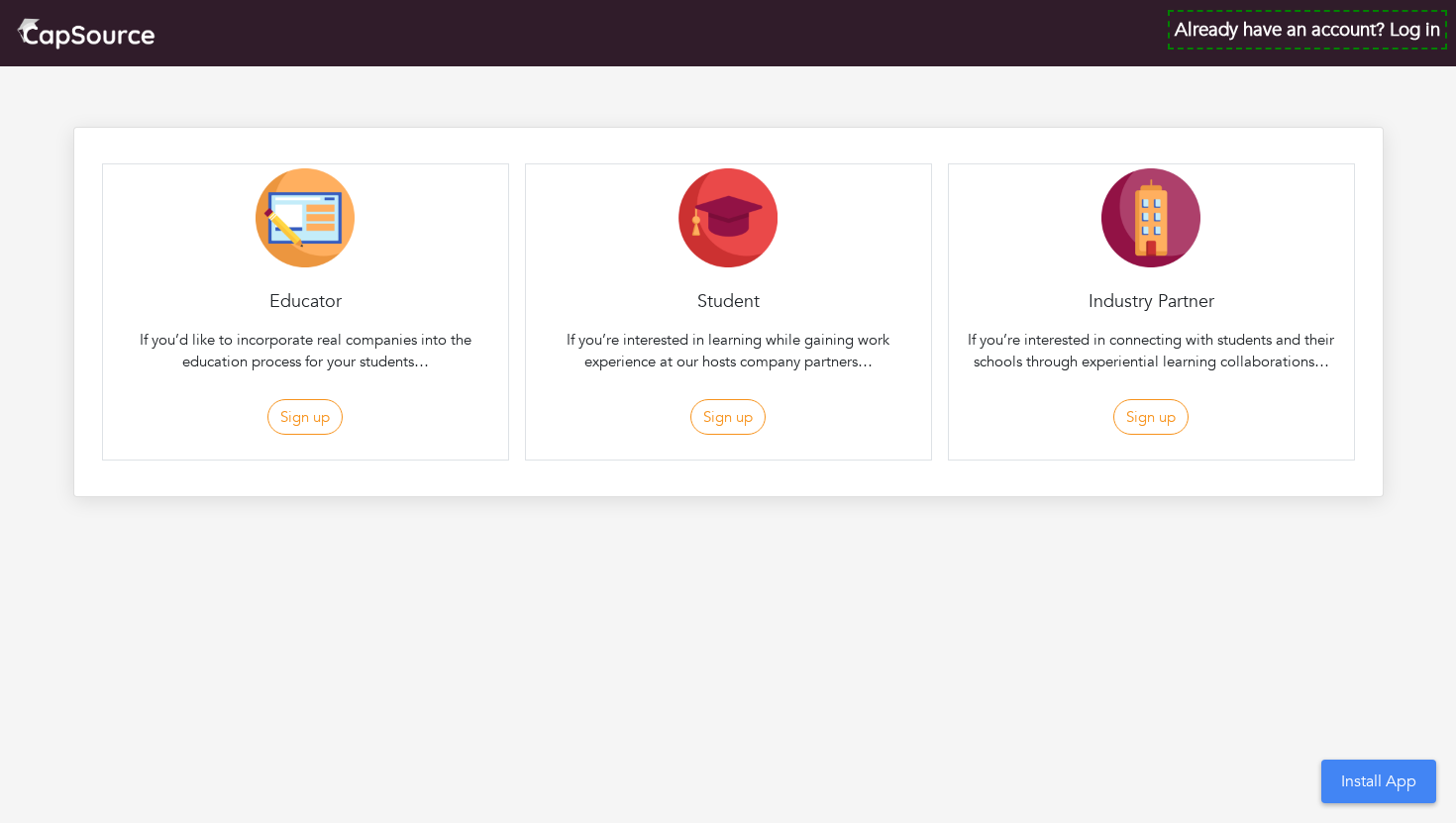scroll, scrollTop: 0, scrollLeft: 0, axis: both 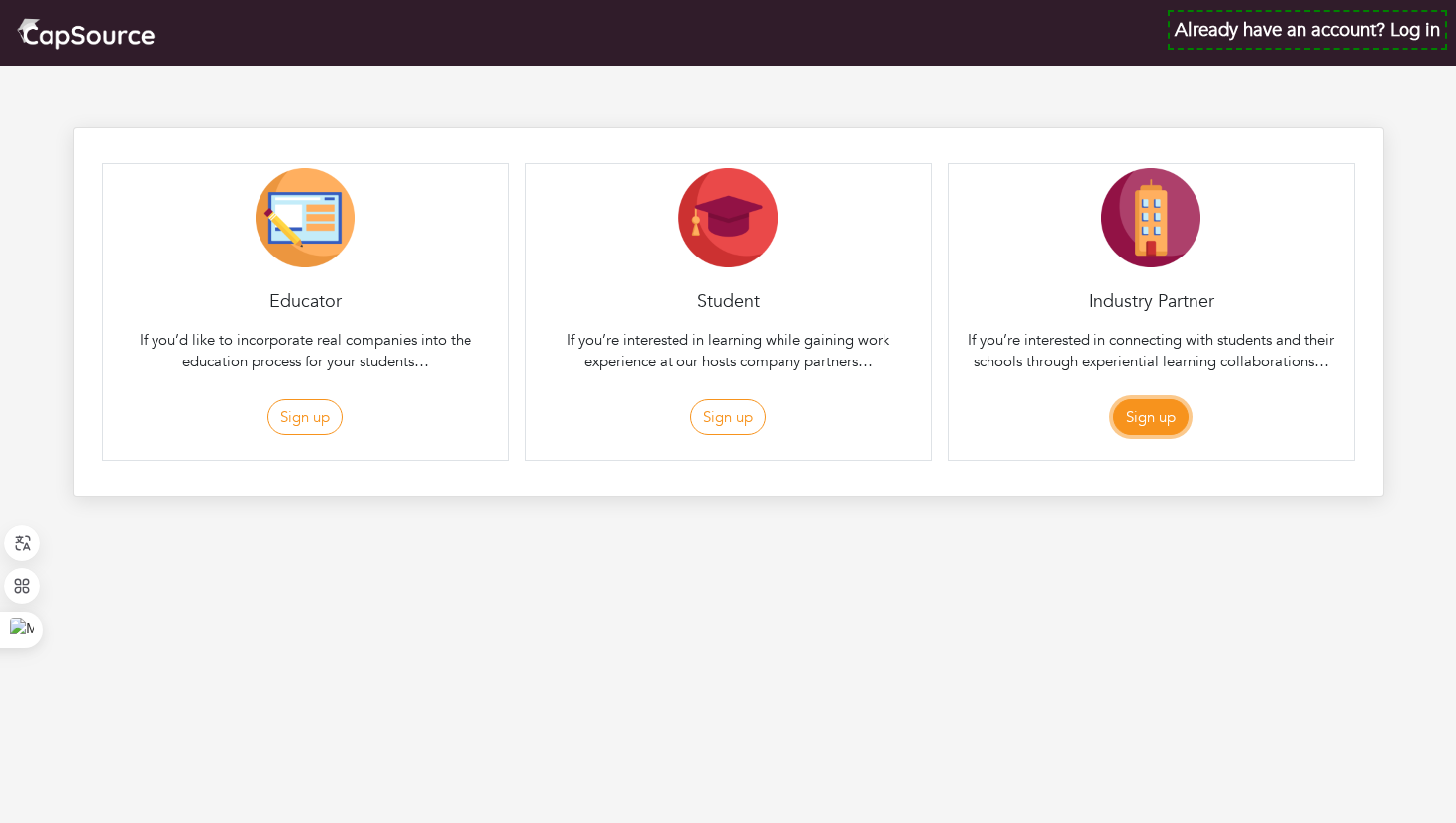 click on "Sign up" at bounding box center (1151, 417) 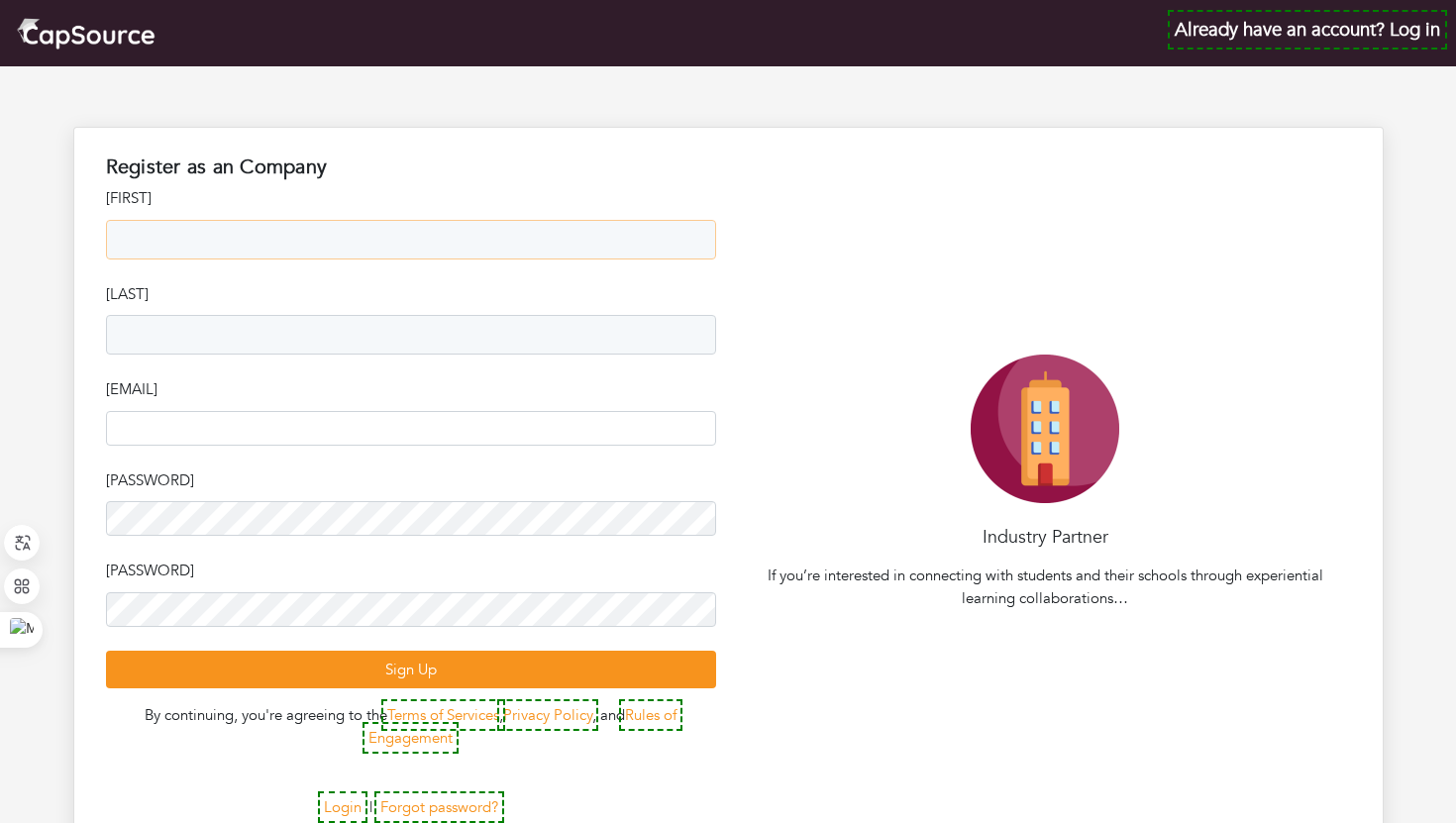 click at bounding box center [411, 240] 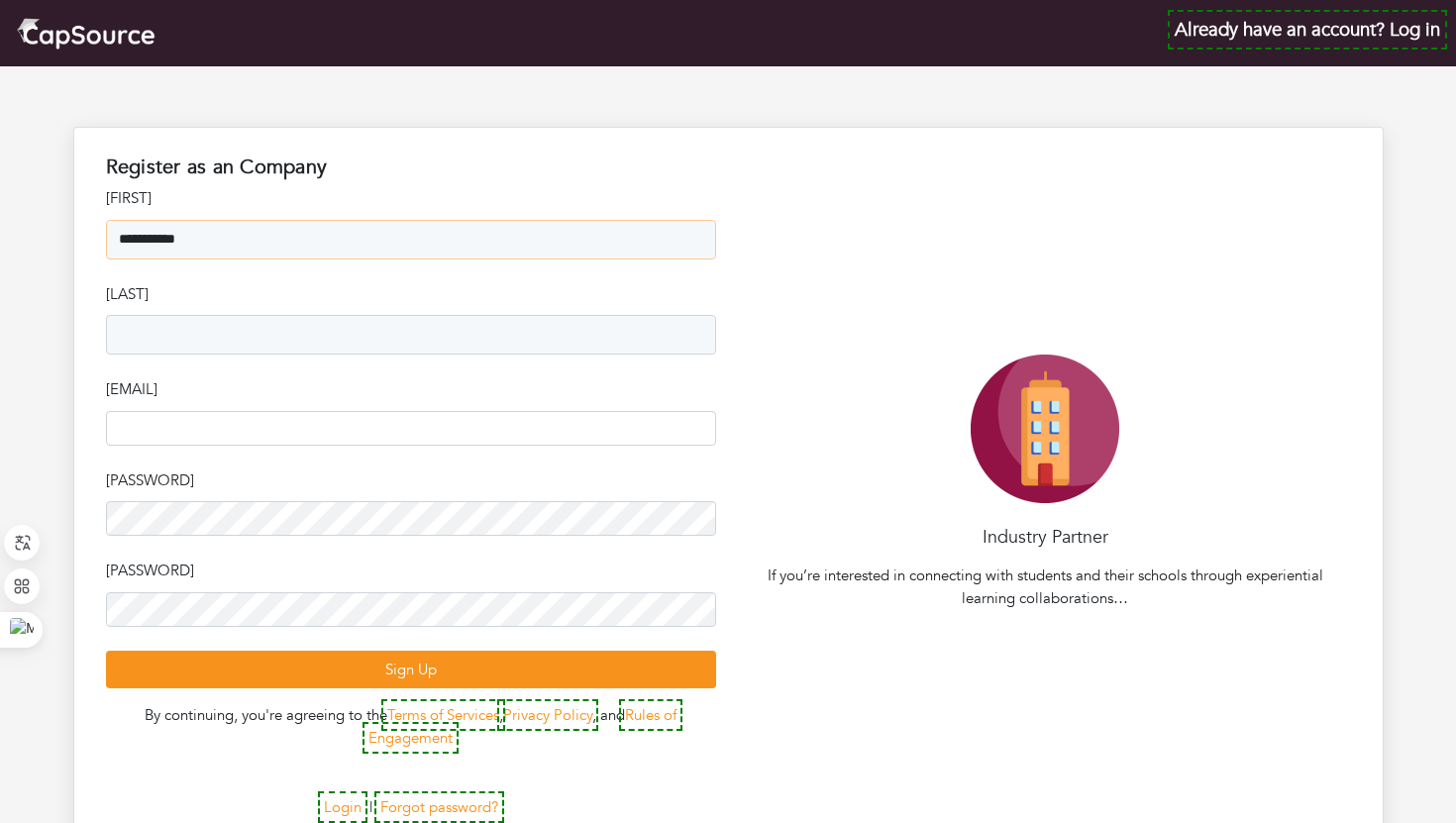 click on "**********" at bounding box center [411, 240] 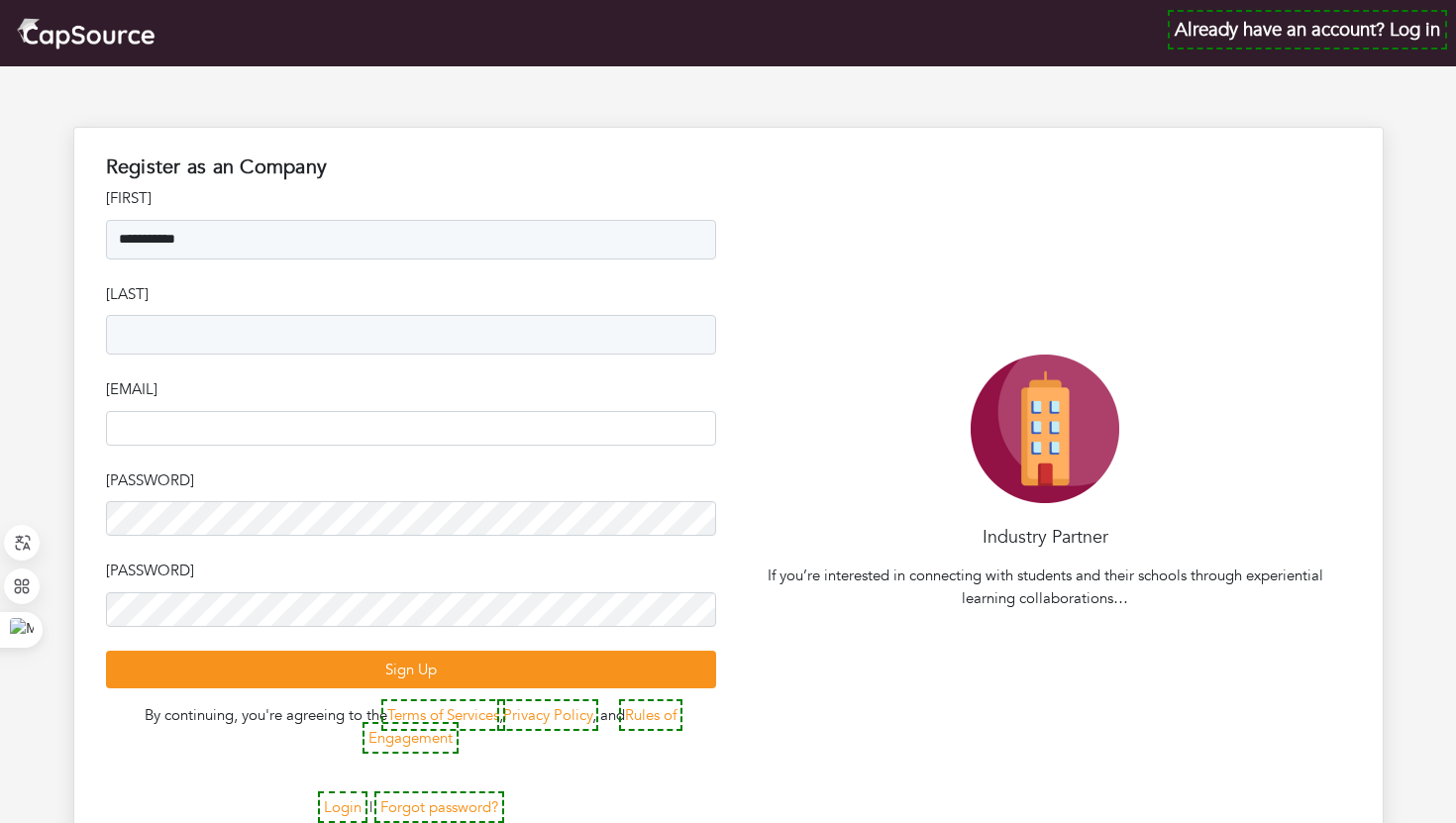 click on "[LAST]" at bounding box center (411, 319) 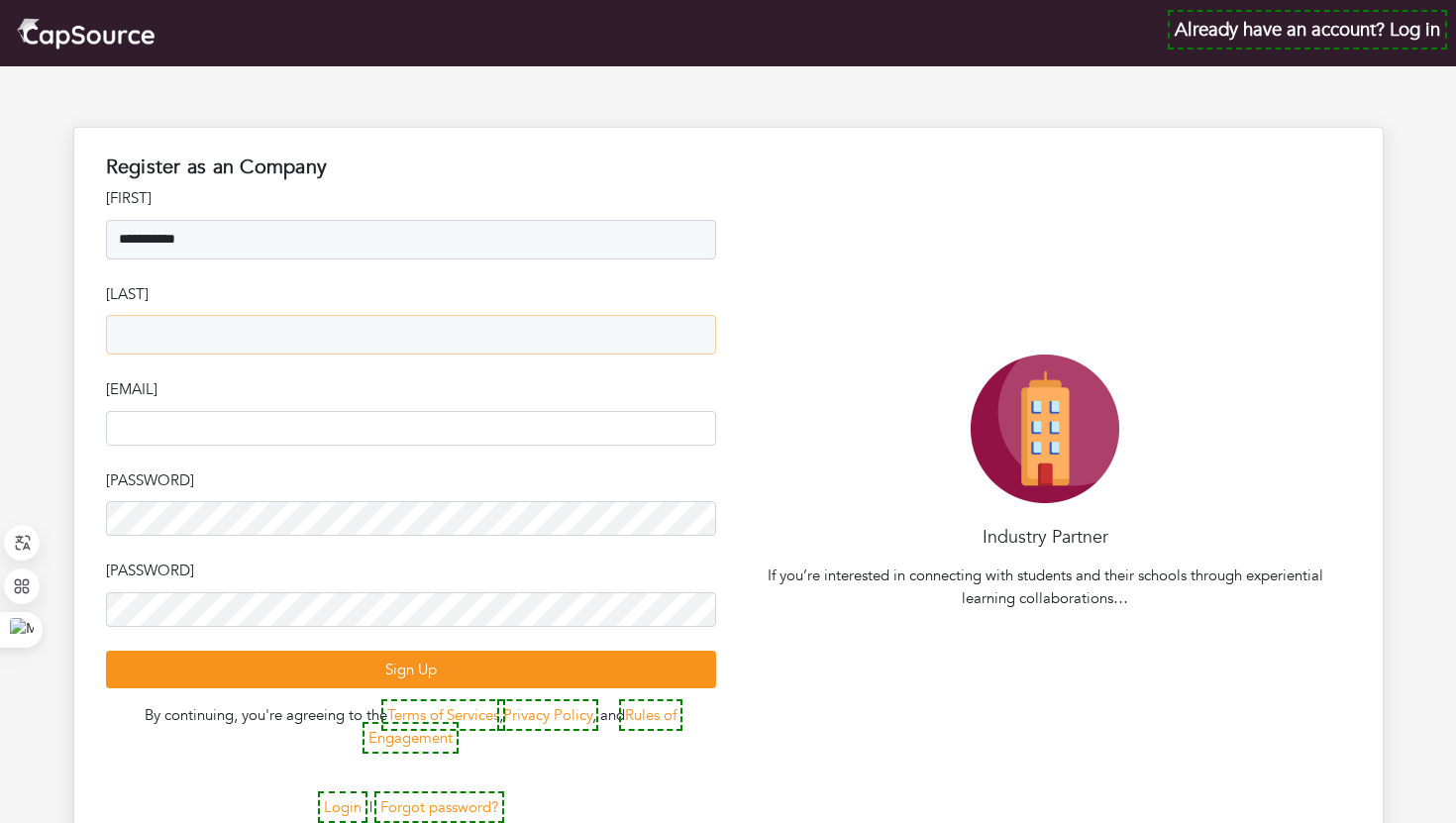 click at bounding box center (411, 335) 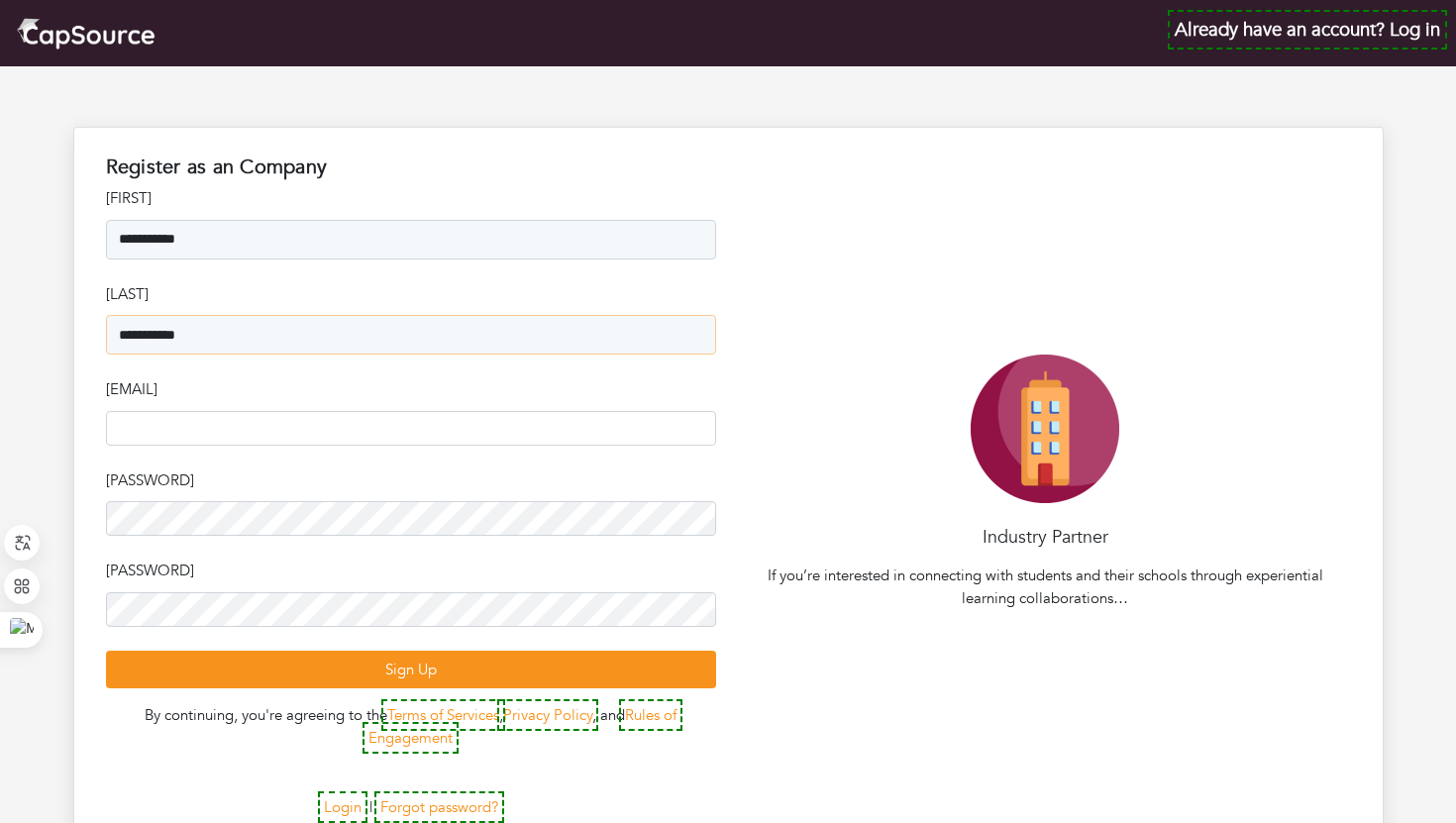 type on "**********" 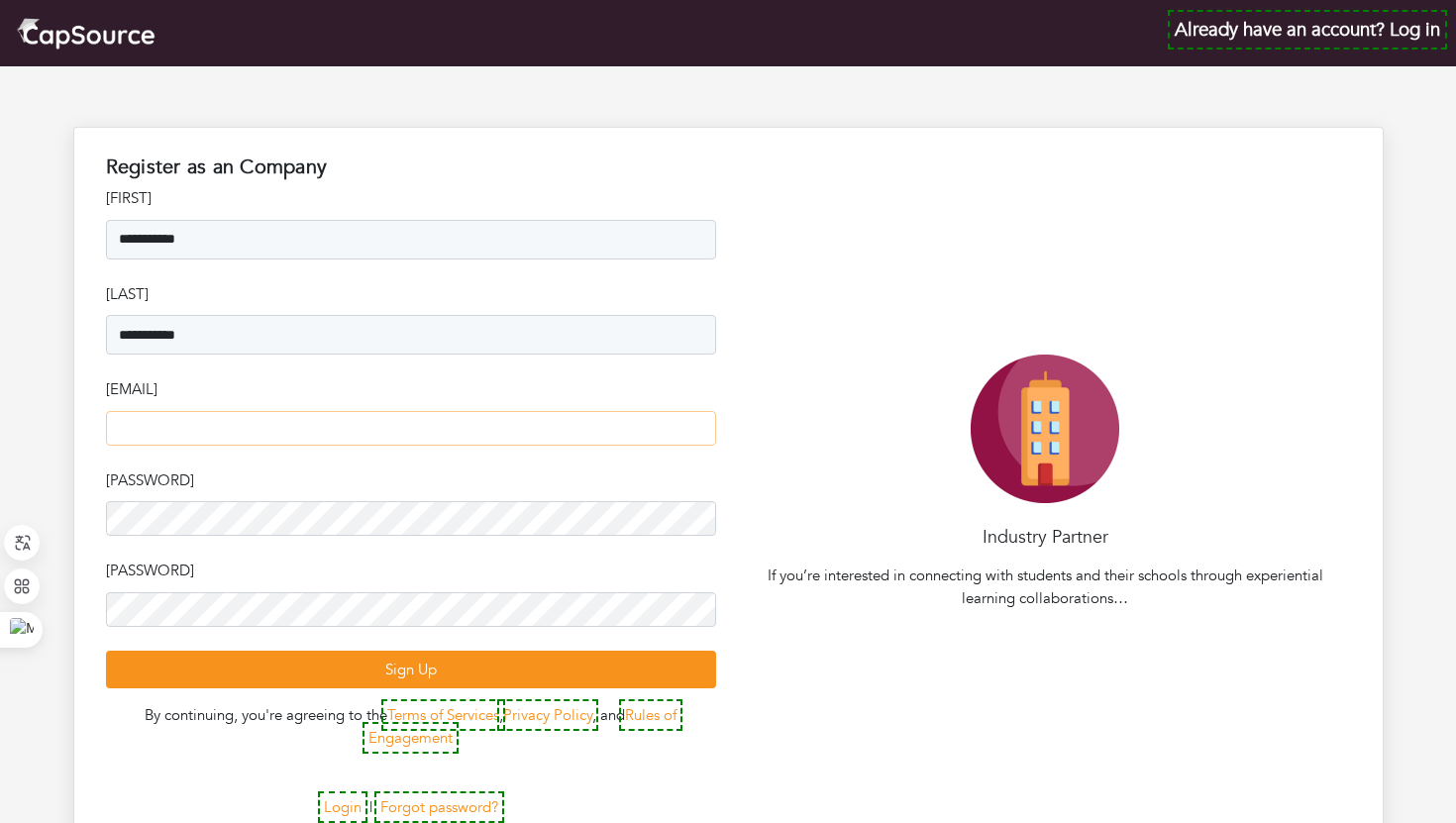 click at bounding box center [411, 428] 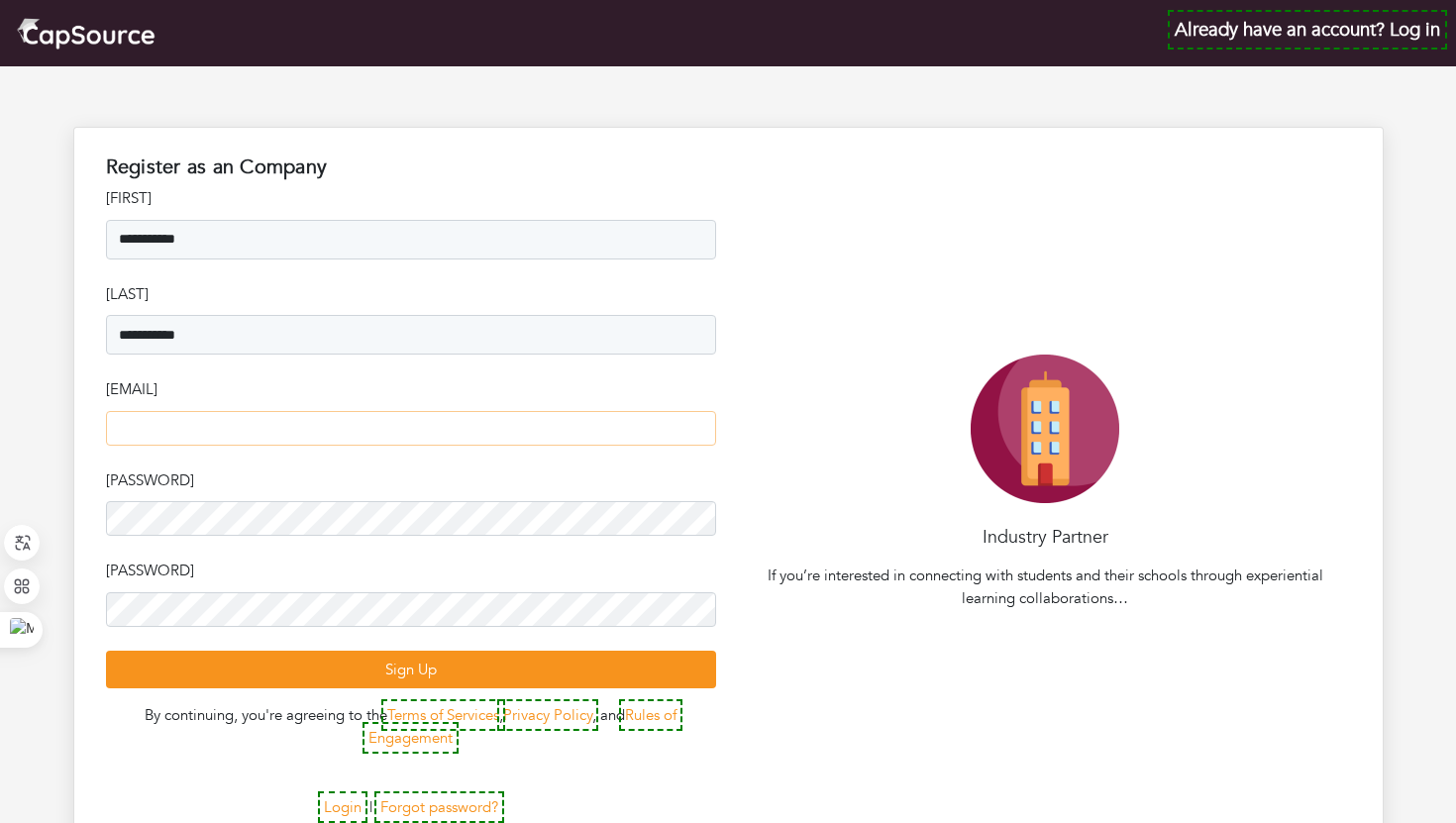 paste on "**********" 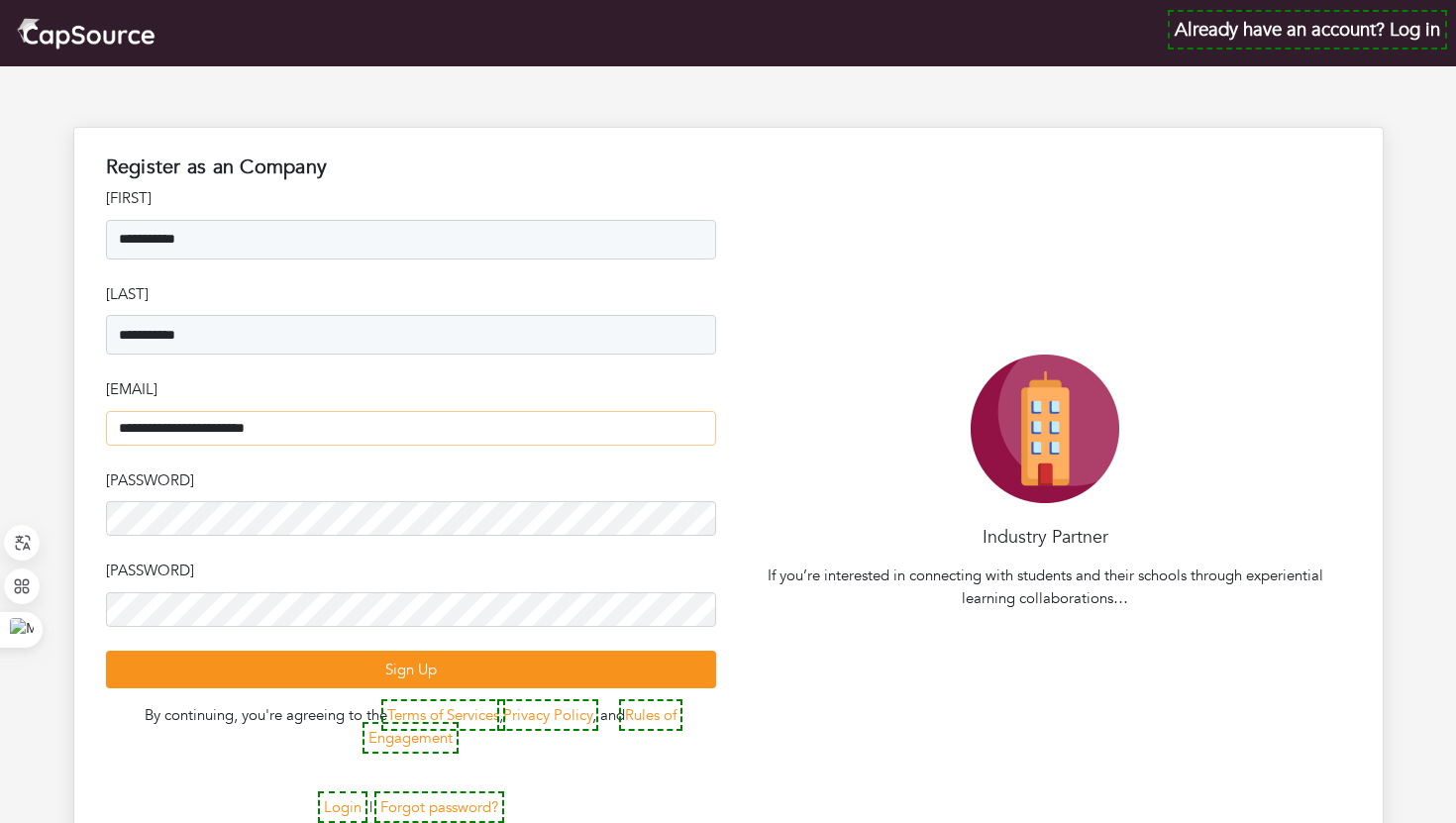 scroll, scrollTop: 90, scrollLeft: 0, axis: vertical 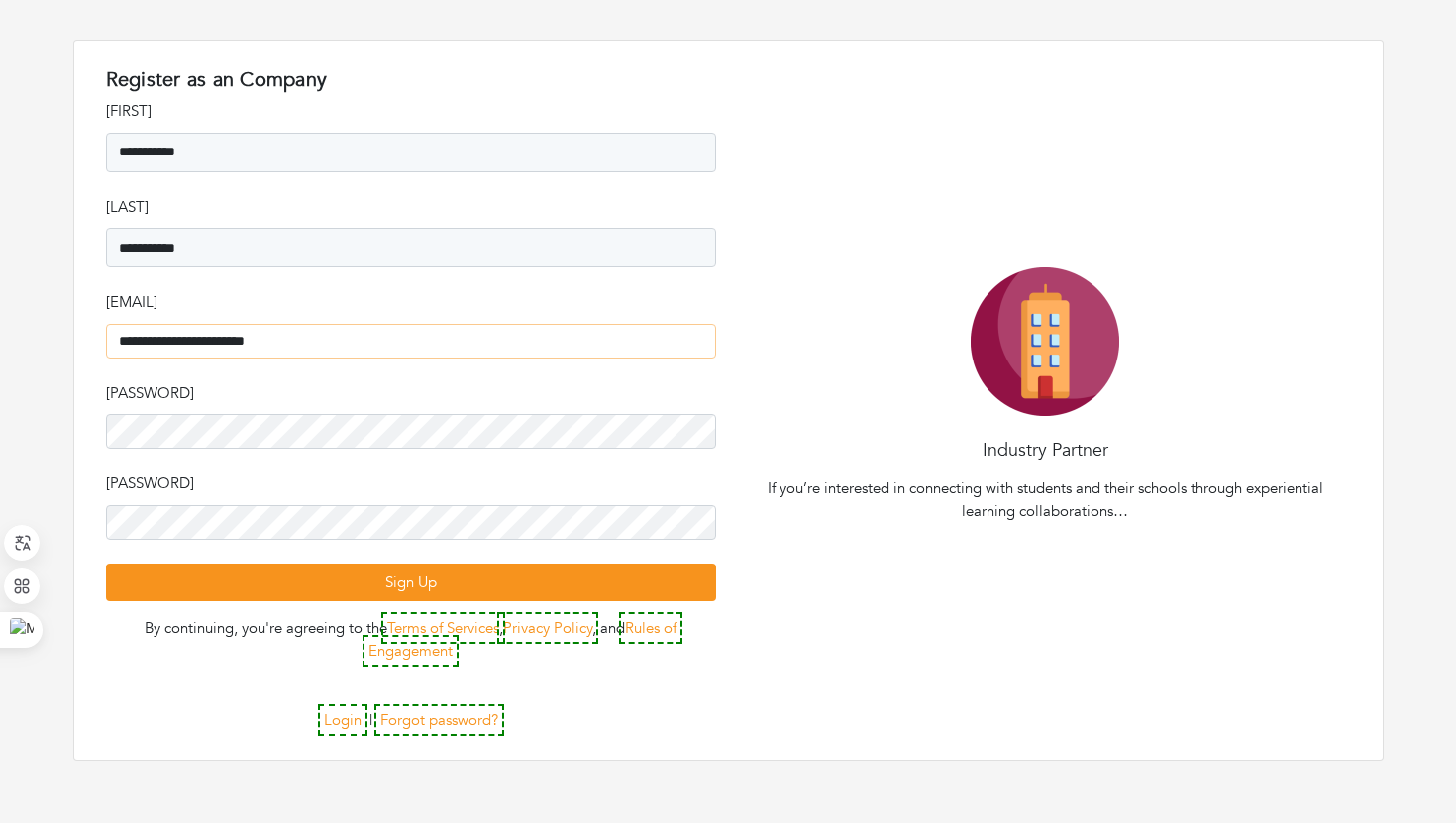 type on "**********" 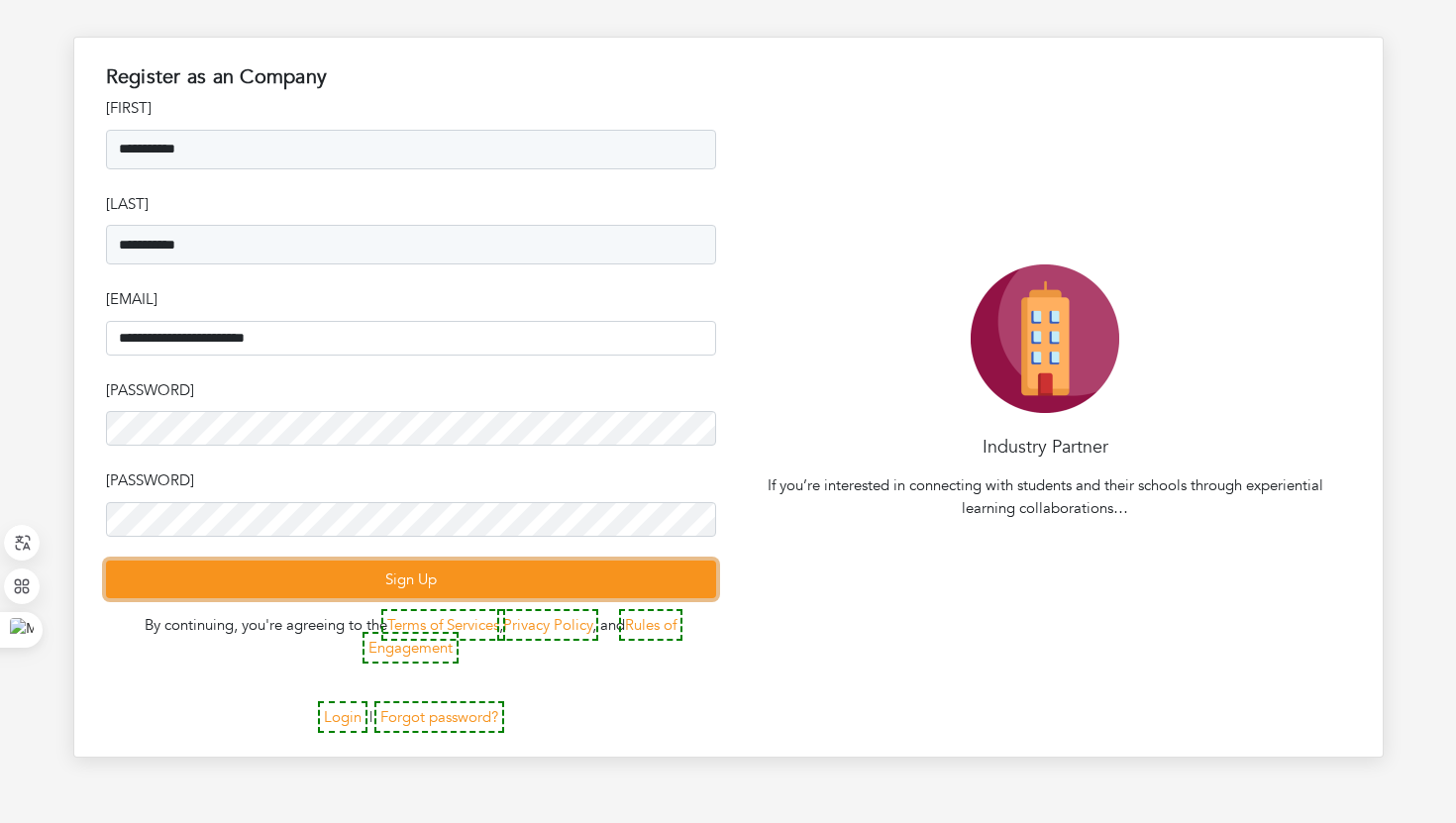 click on "Sign Up" at bounding box center [411, 579] 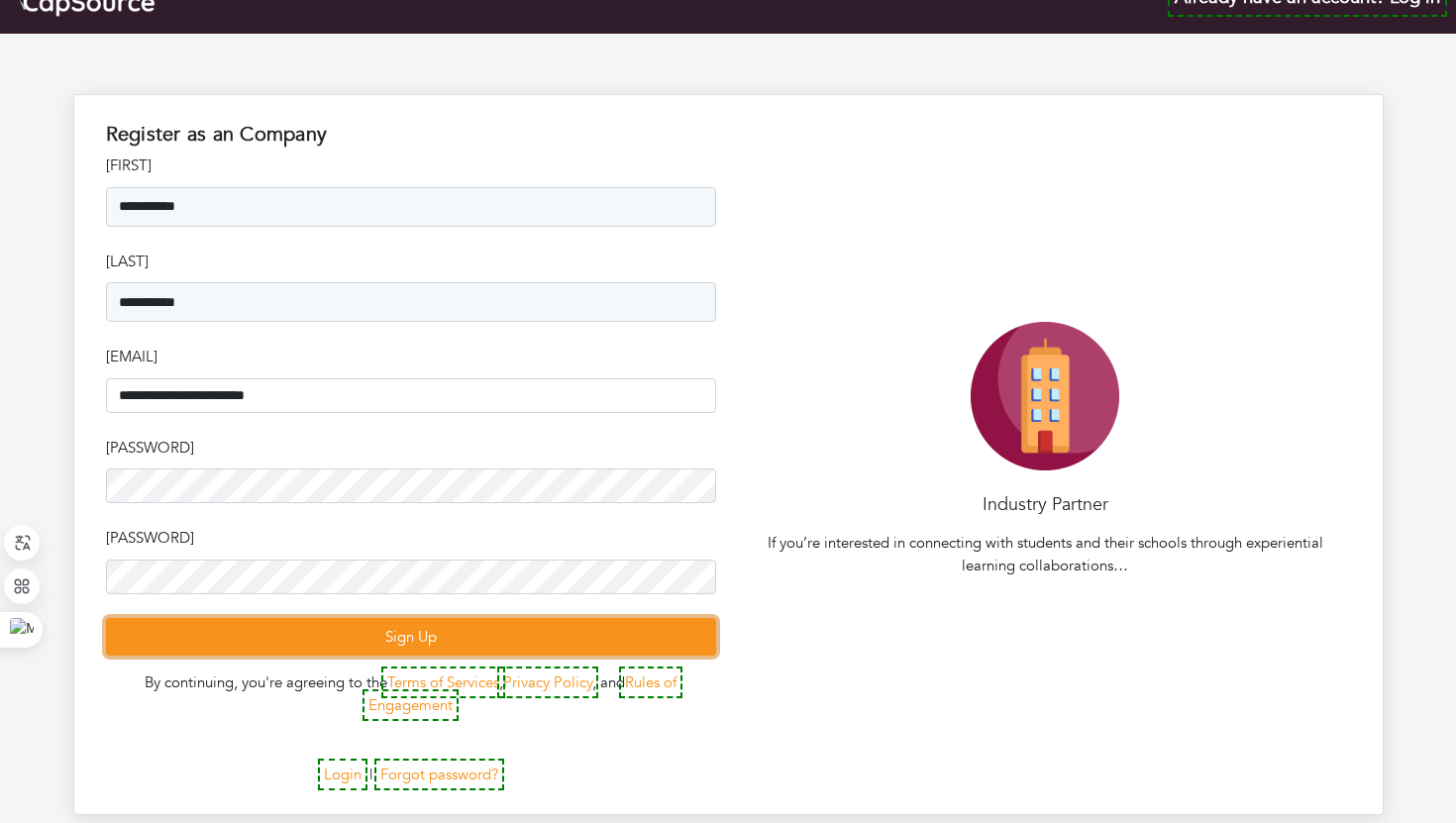 scroll, scrollTop: 0, scrollLeft: 0, axis: both 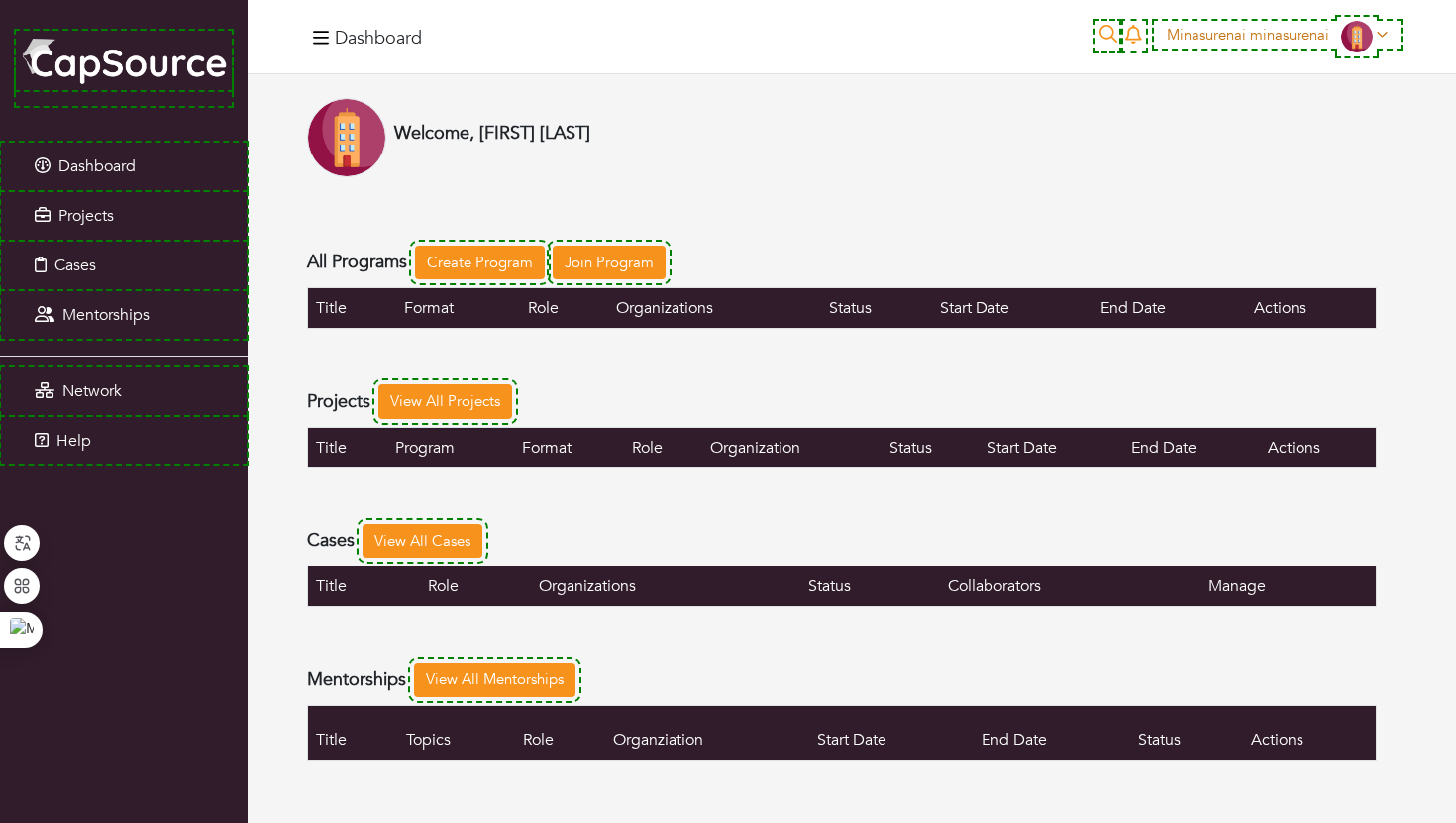 click at bounding box center [1357, 37] 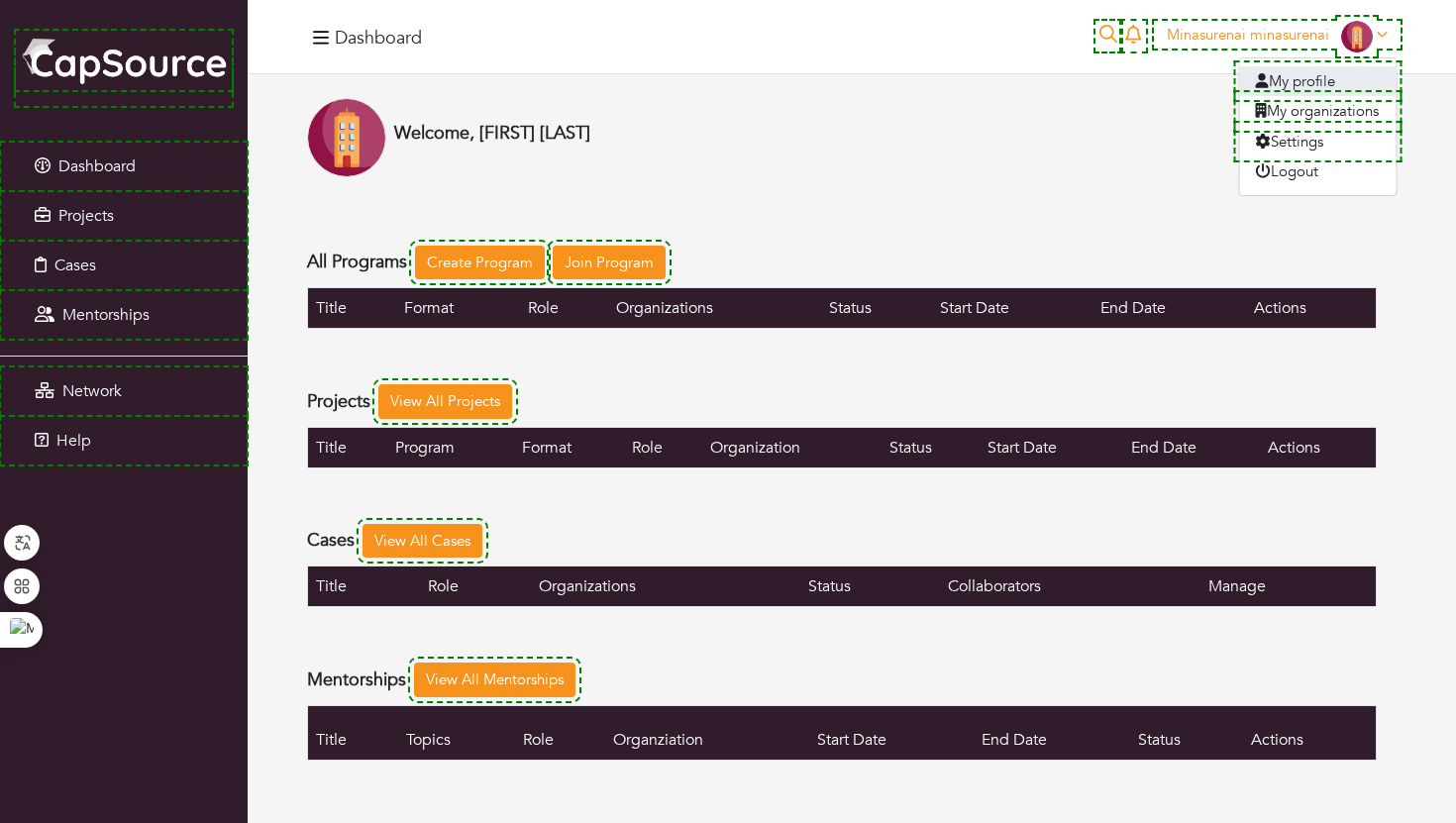 click on "My profile" at bounding box center [1318, 81] 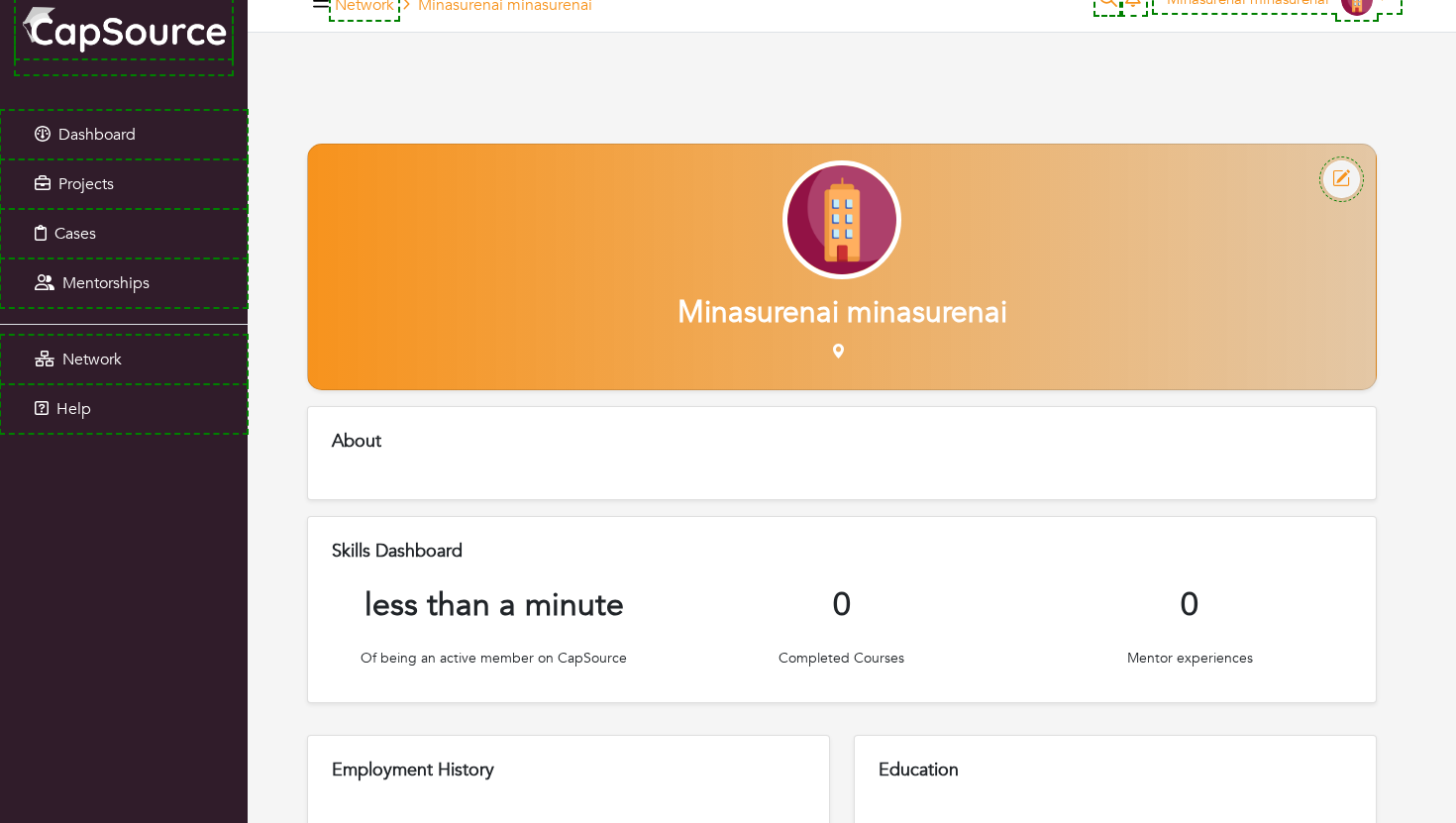 scroll, scrollTop: 0, scrollLeft: 0, axis: both 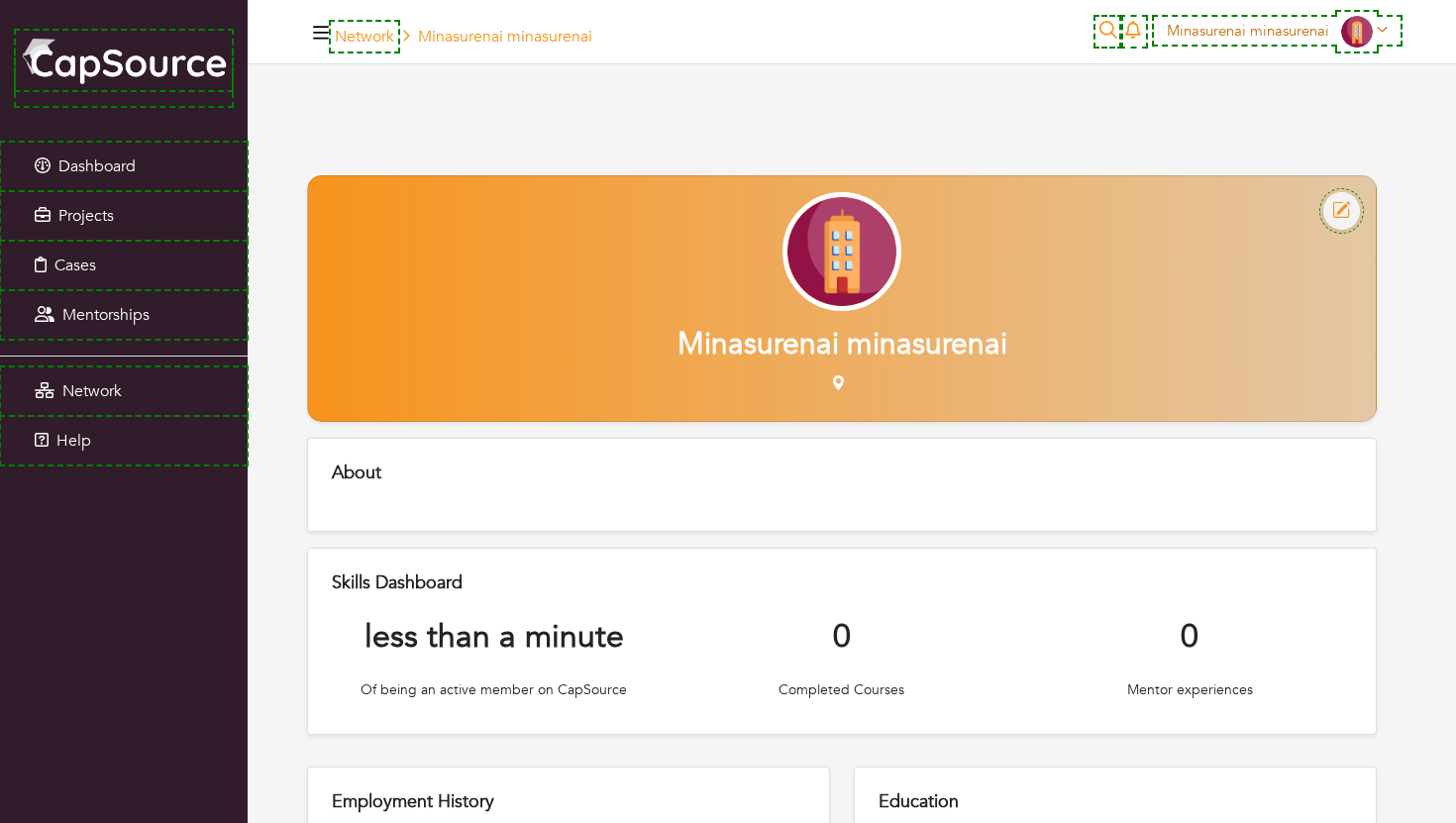 click at bounding box center (1357, 32) 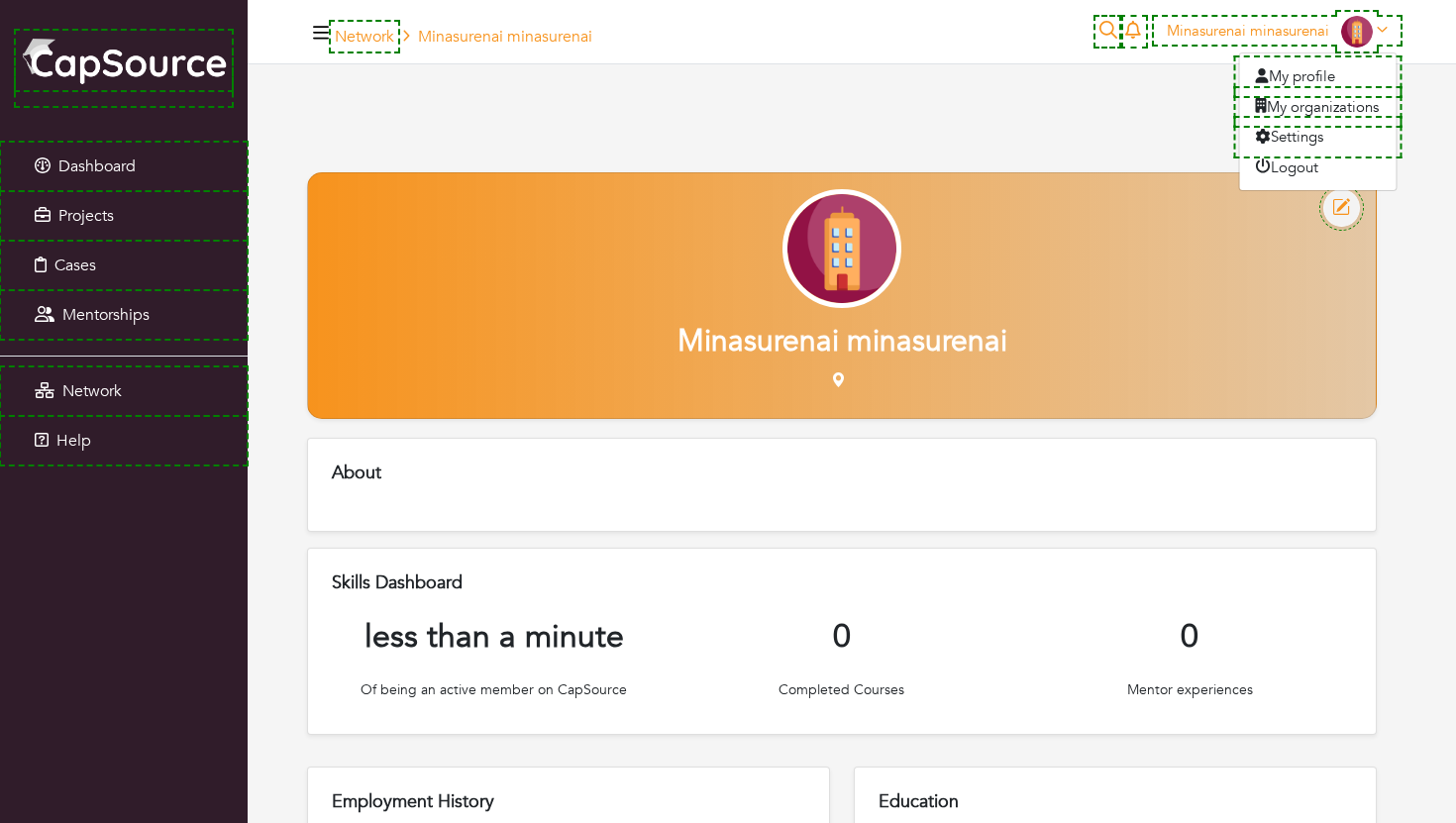 click on "Minasurenai minasurenai" at bounding box center (842, 342) 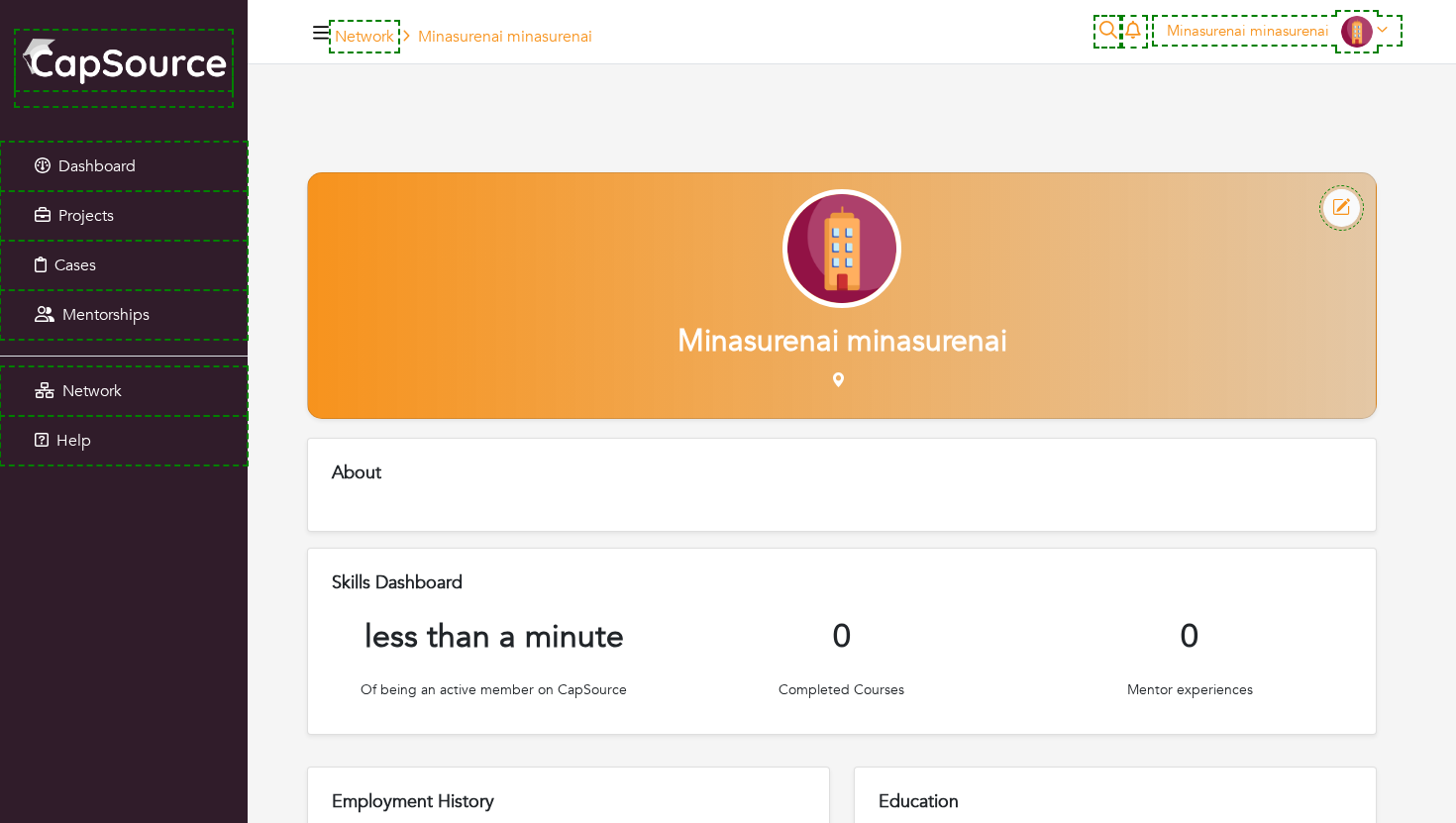 click at bounding box center (1341, 208) 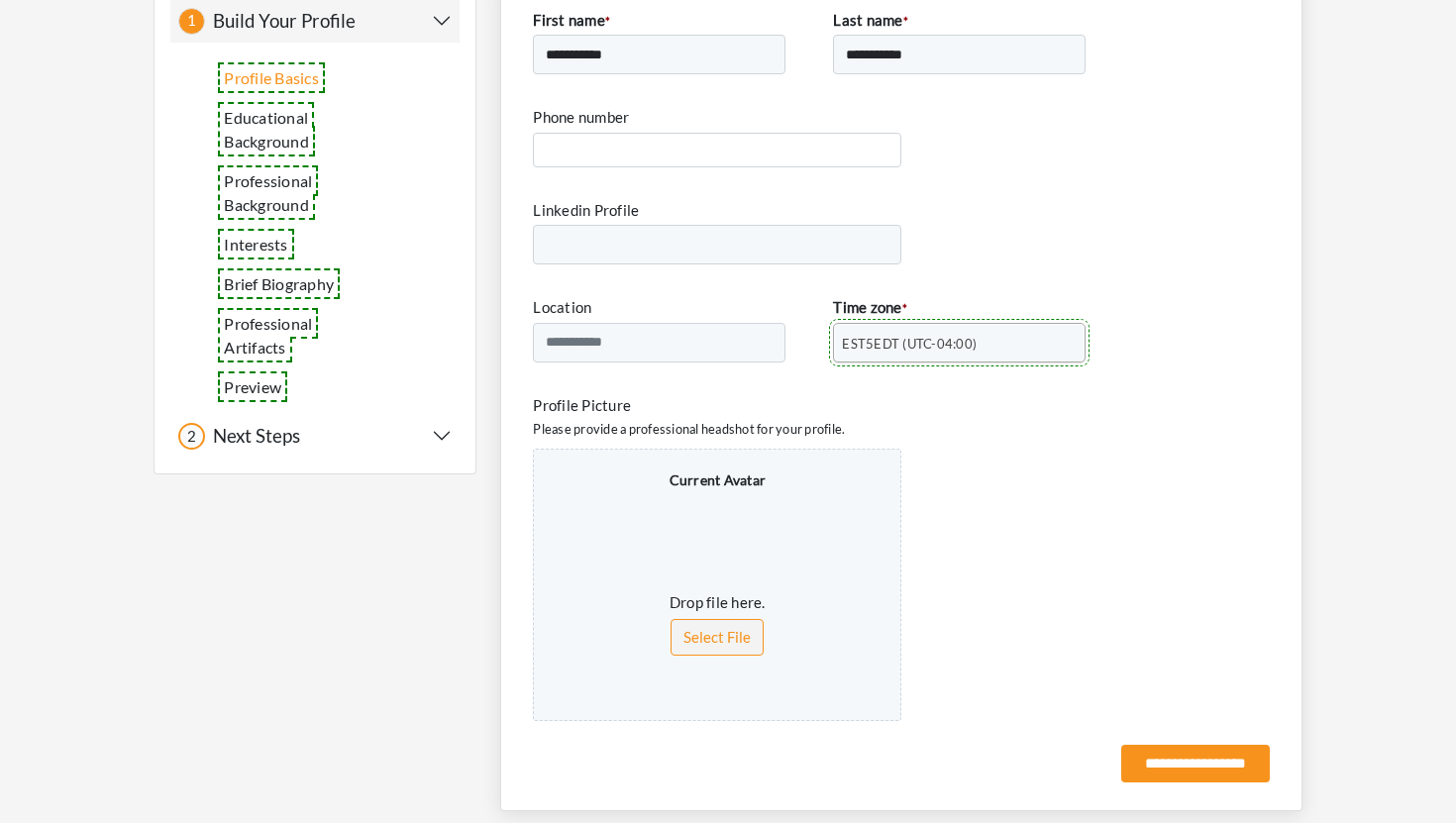 scroll, scrollTop: 58, scrollLeft: 0, axis: vertical 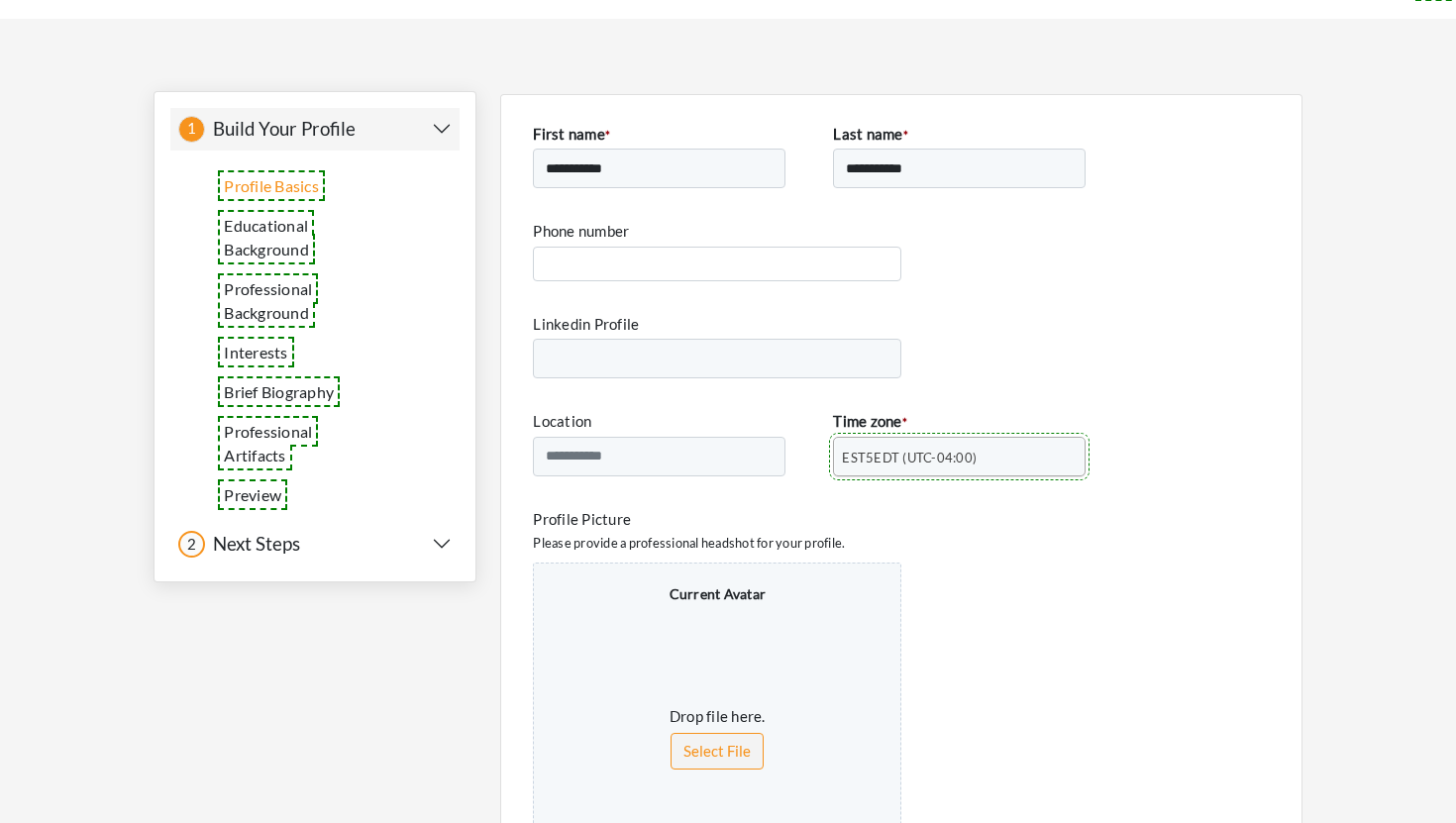 click on "Educational Background" at bounding box center (298, 238) 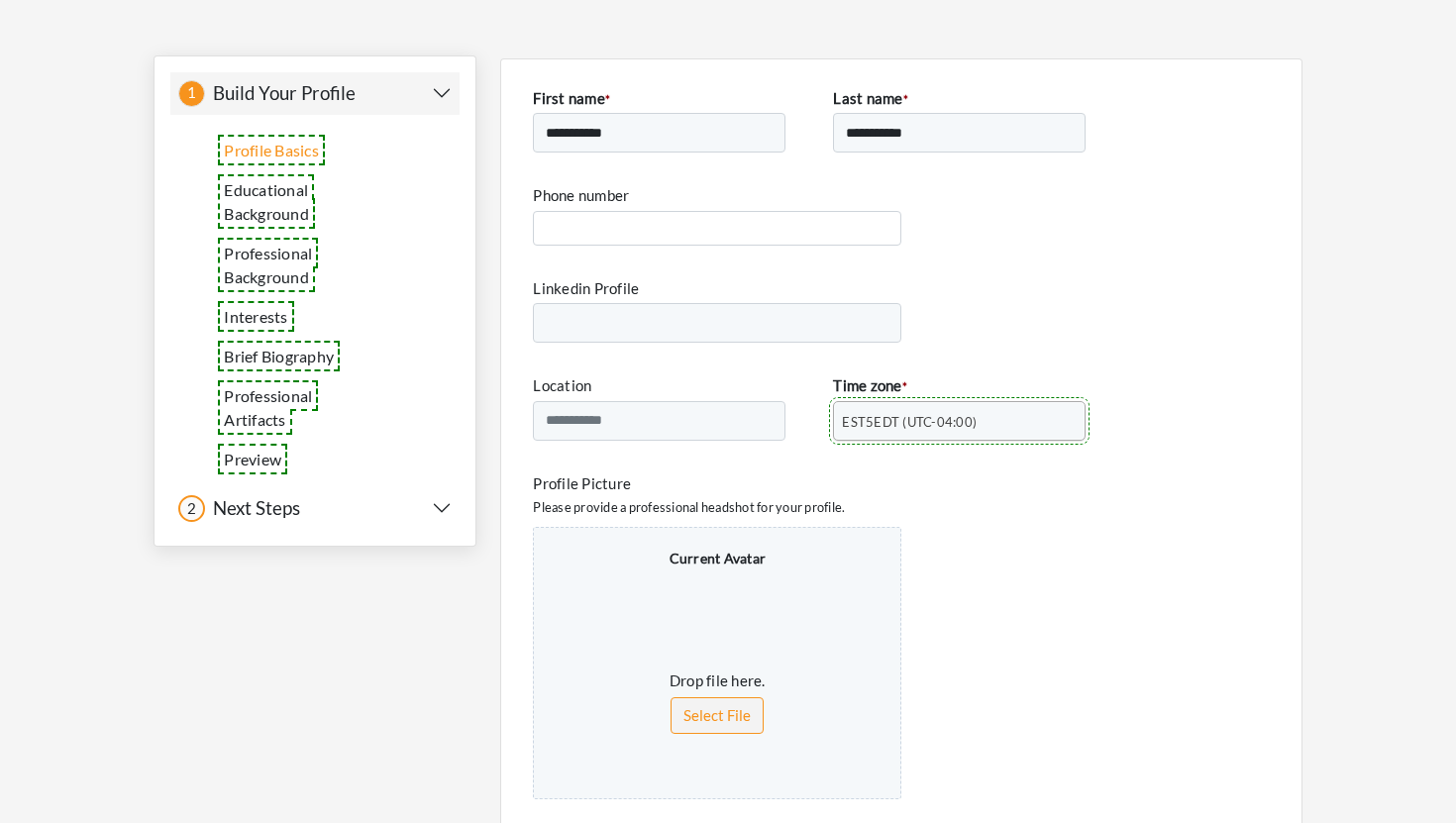 scroll, scrollTop: 99, scrollLeft: 0, axis: vertical 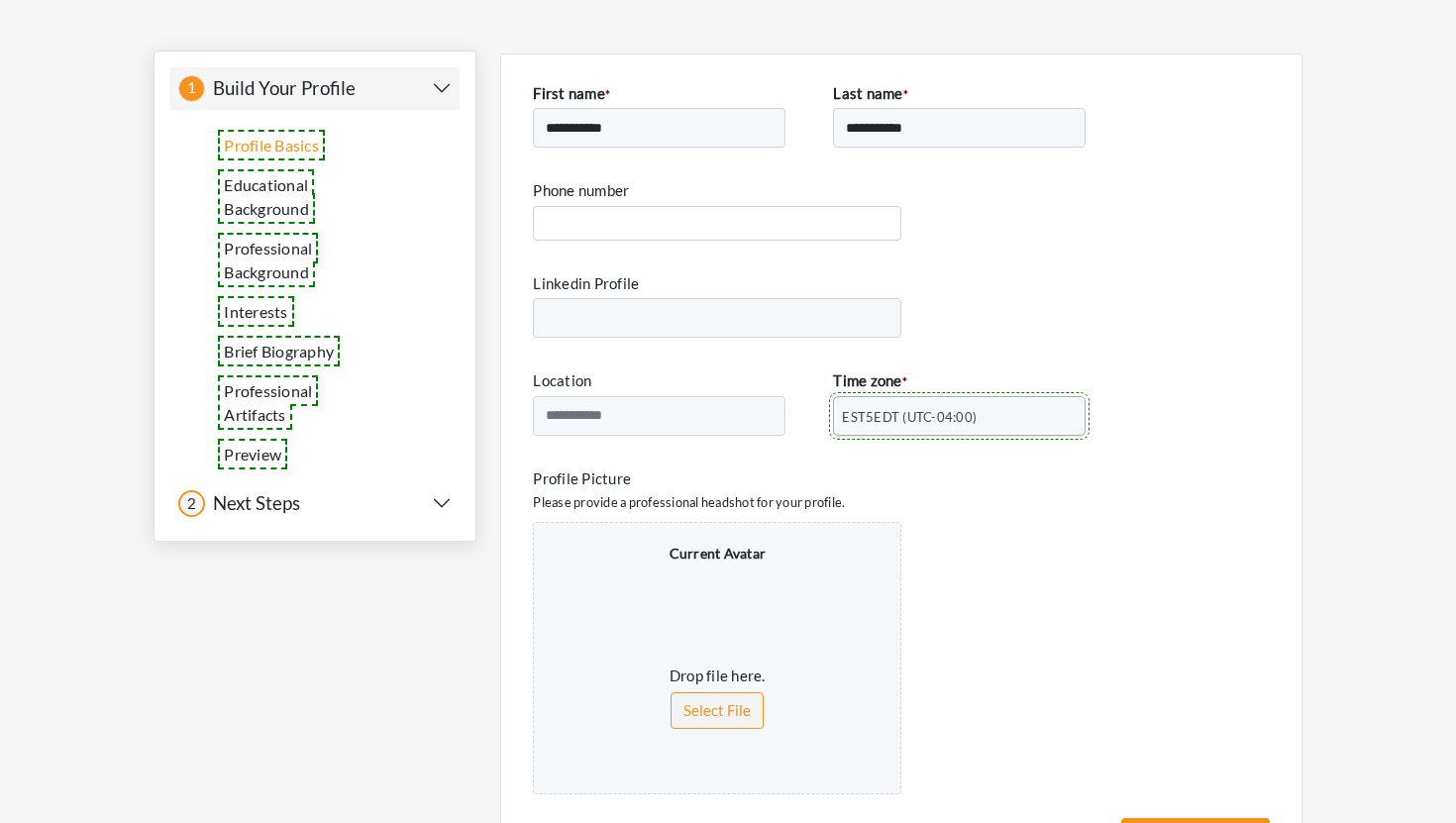 click on "Brief Biography" at bounding box center (298, 352) 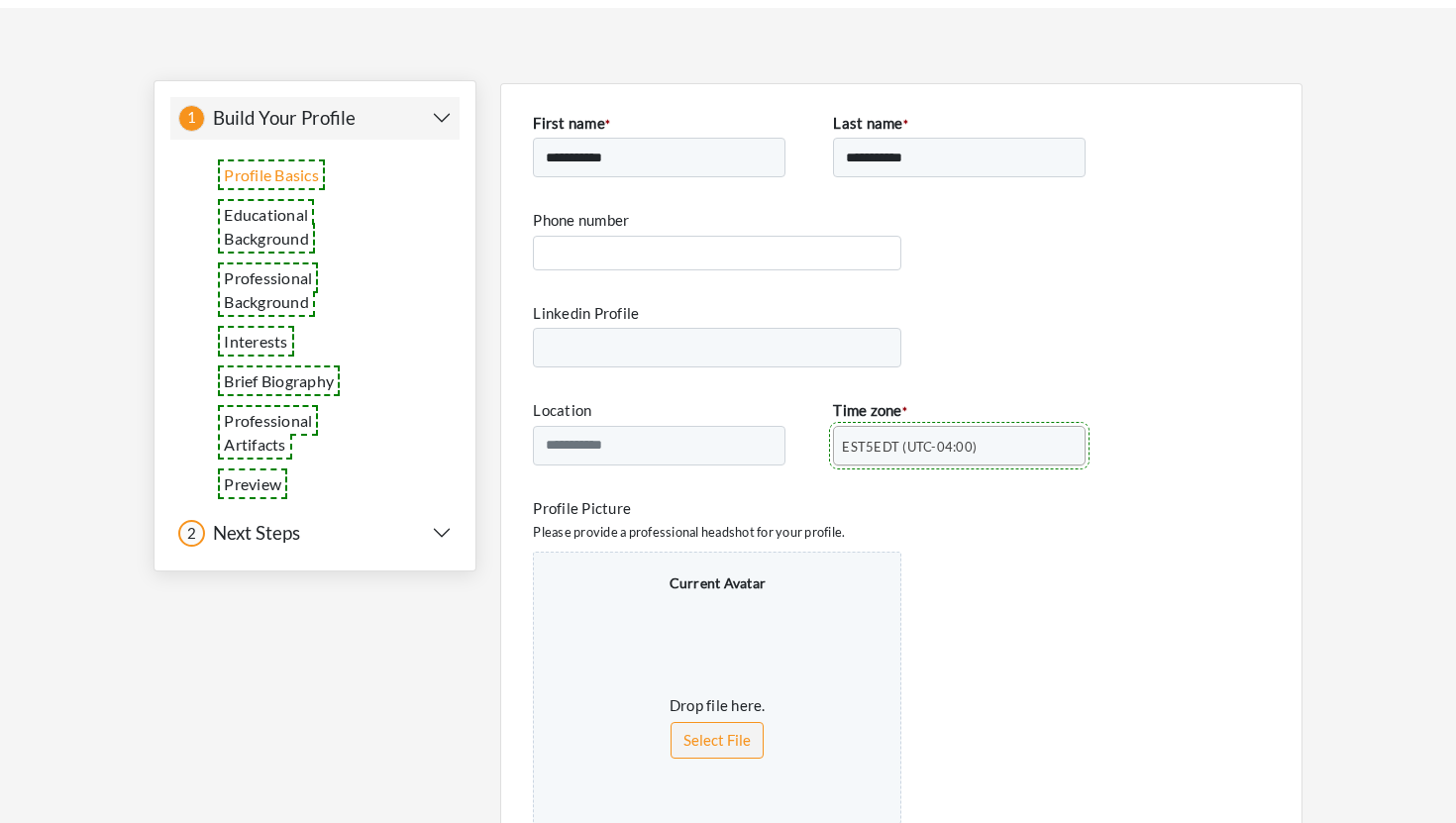 scroll, scrollTop: 67, scrollLeft: 0, axis: vertical 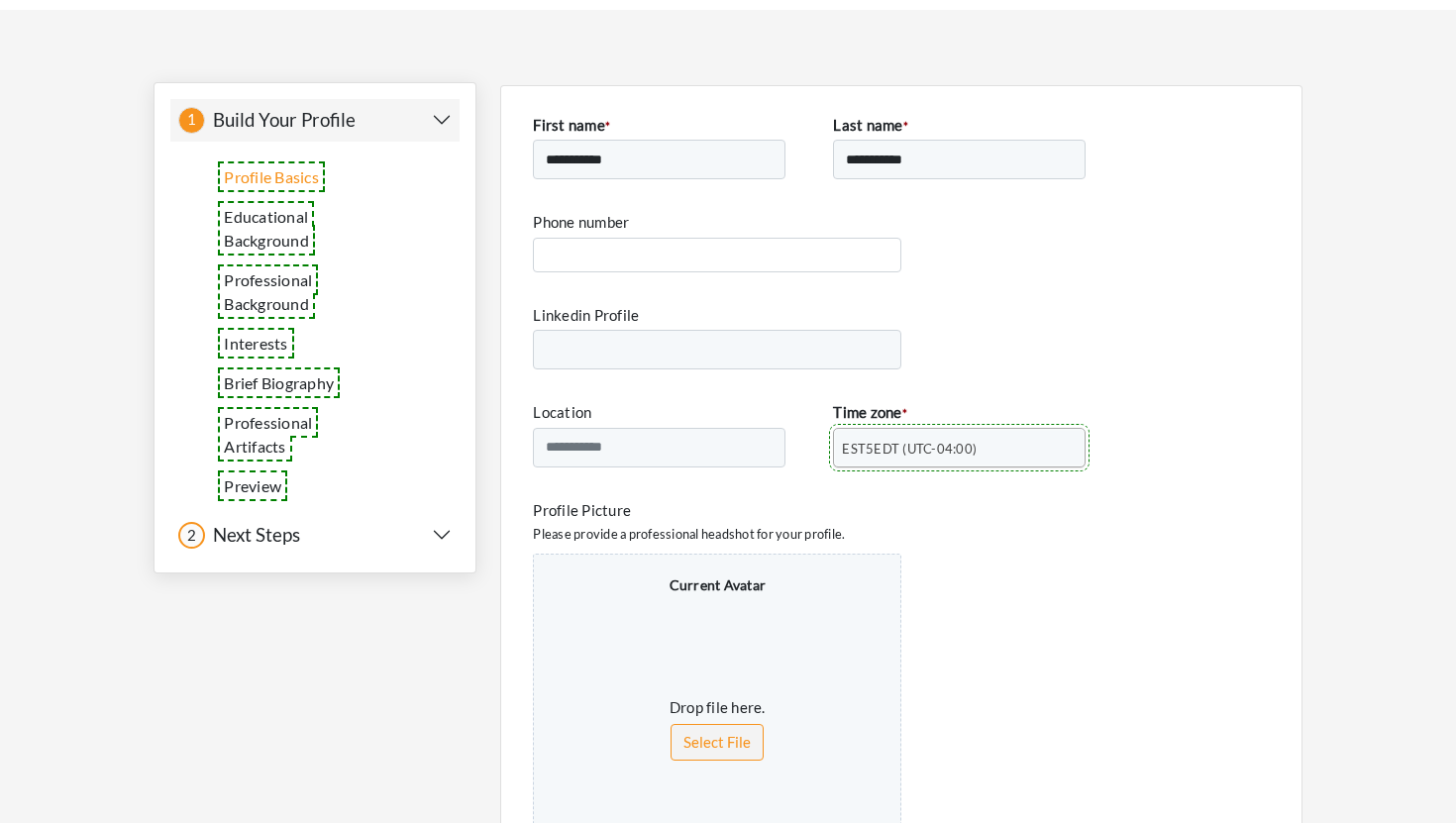 click at bounding box center (418, 486) 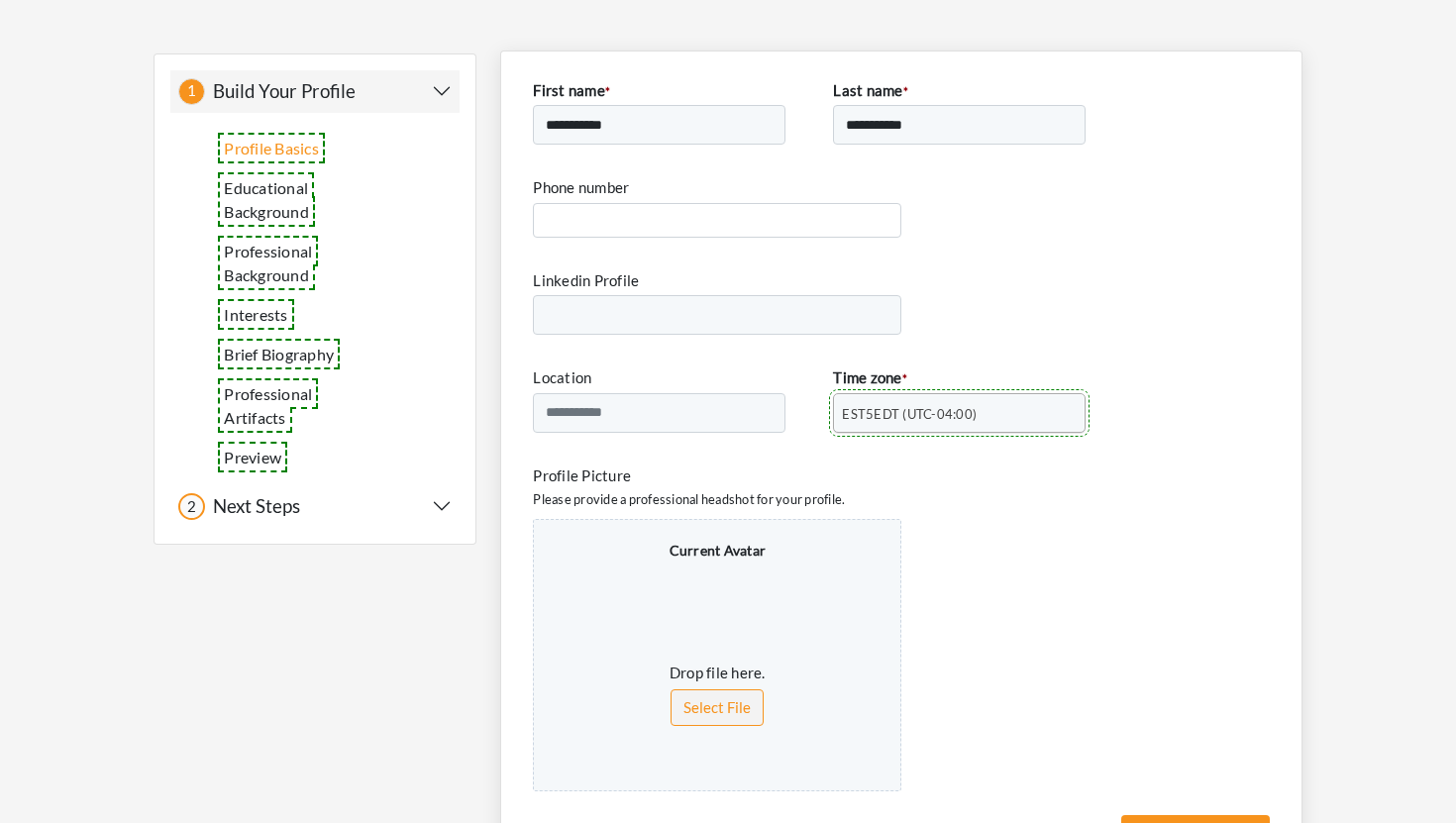 scroll, scrollTop: 181, scrollLeft: 0, axis: vertical 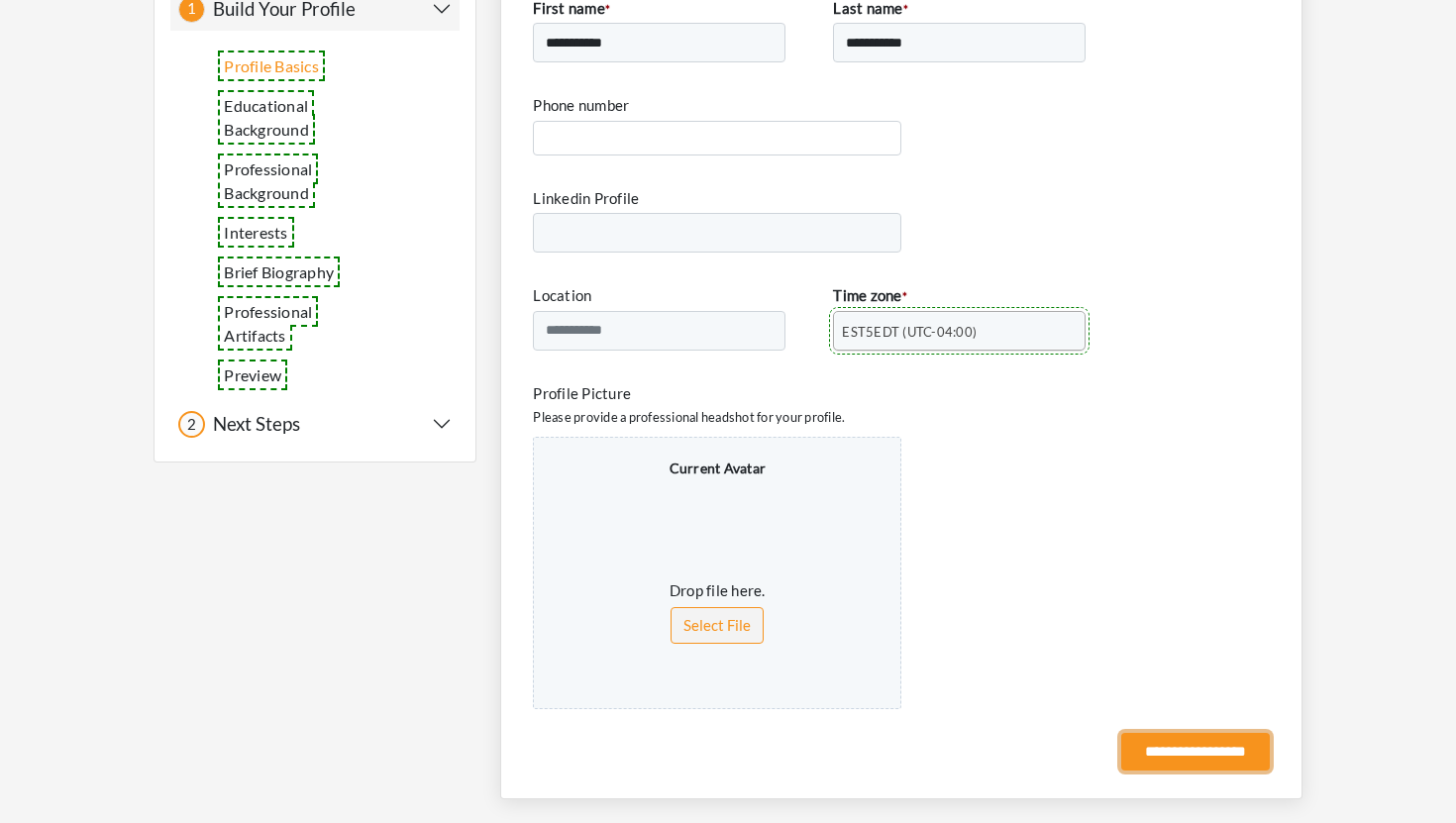 click on "**********" at bounding box center [1196, 752] 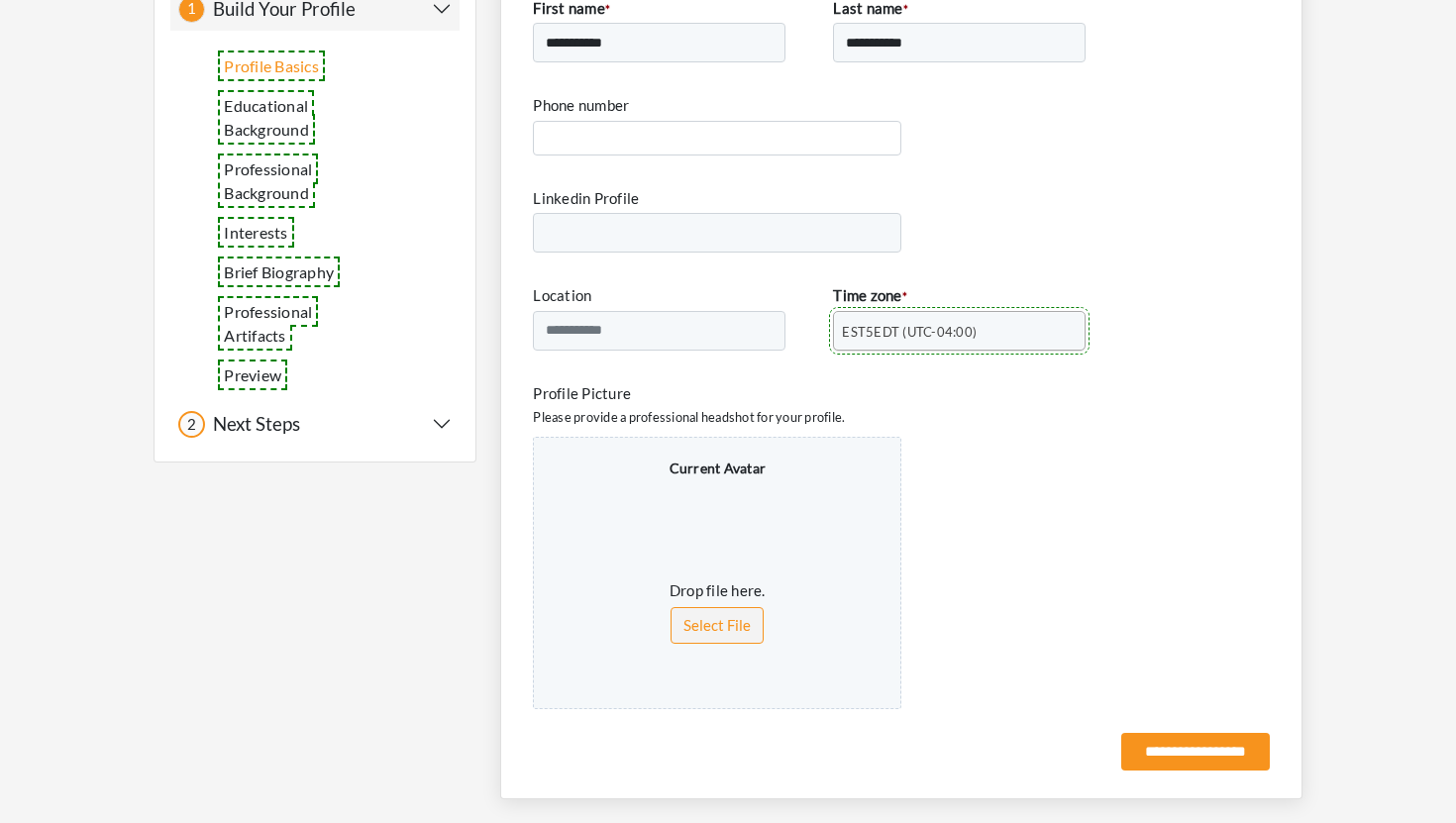 scroll, scrollTop: 0, scrollLeft: 0, axis: both 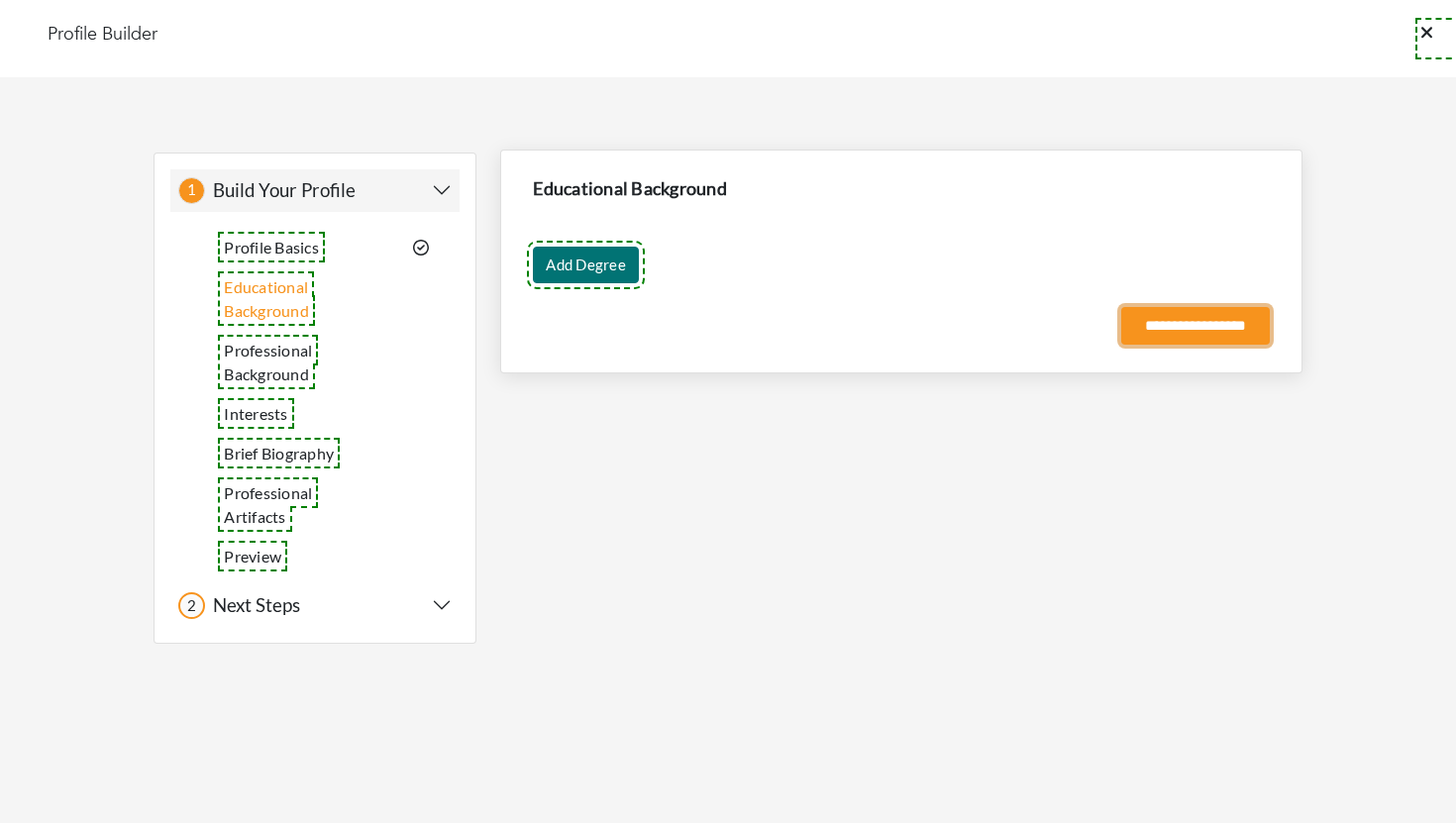 click on "**********" at bounding box center (1196, 326) 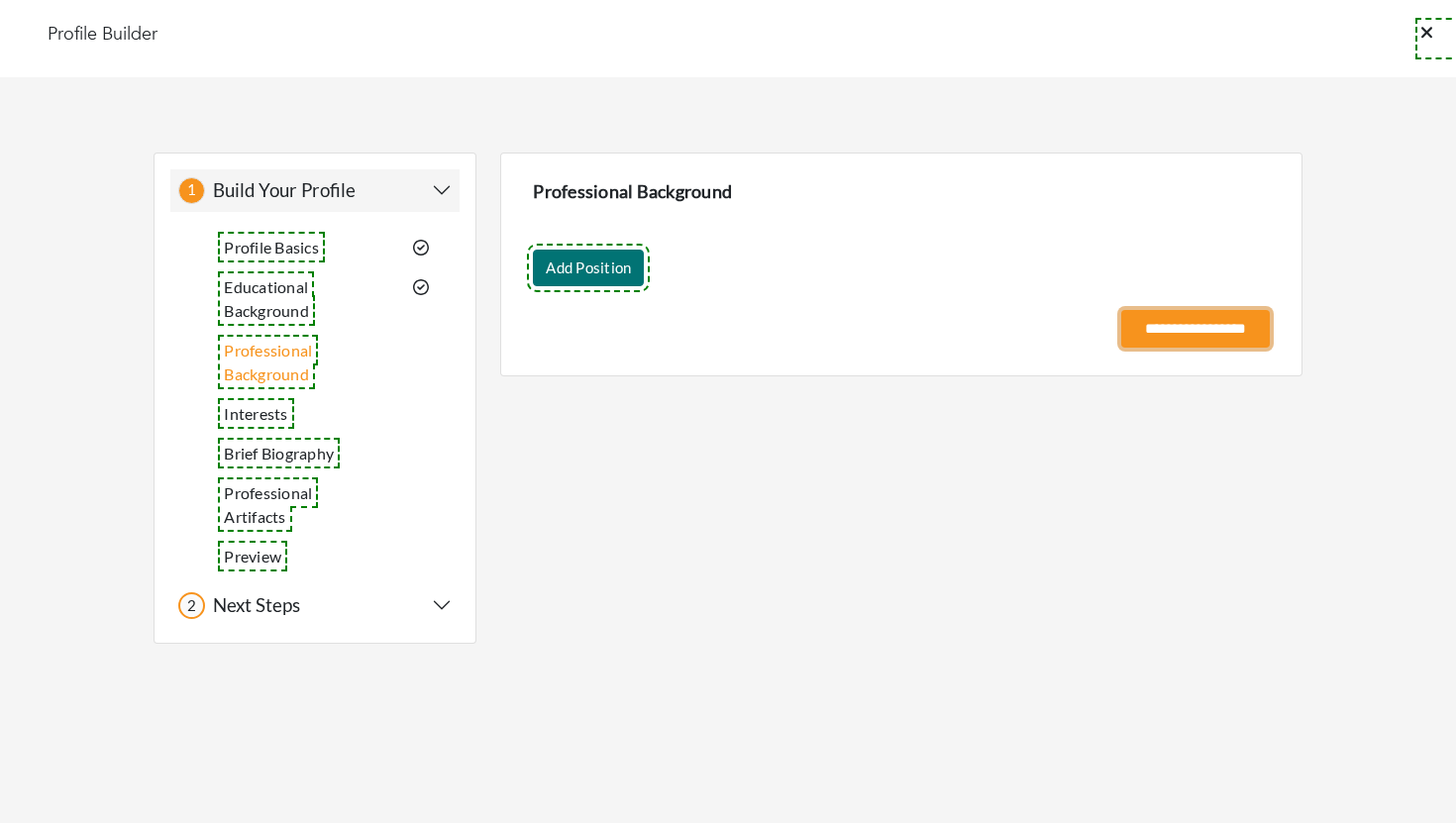 click on "**********" at bounding box center (1196, 329) 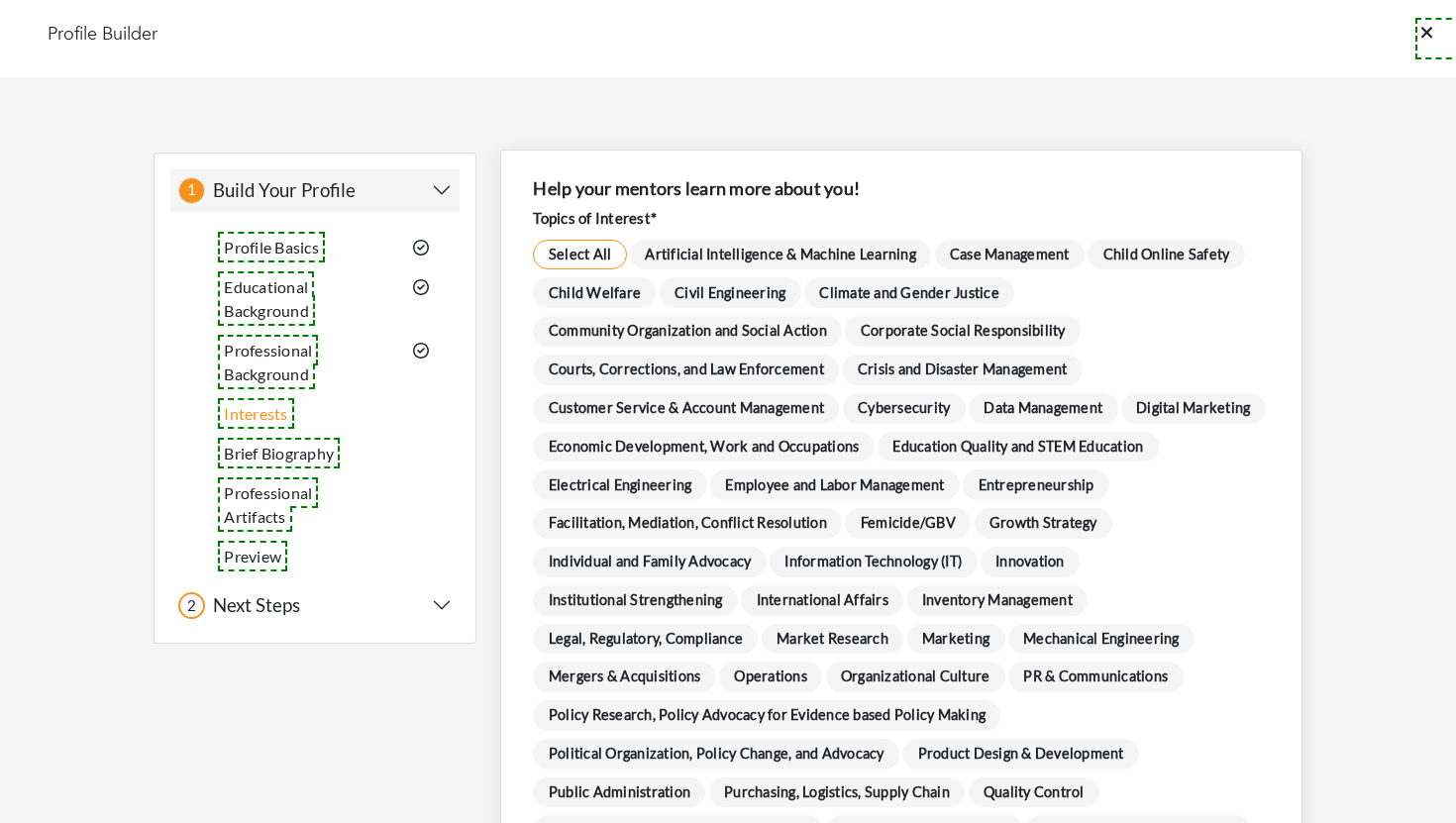 scroll, scrollTop: 61, scrollLeft: 0, axis: vertical 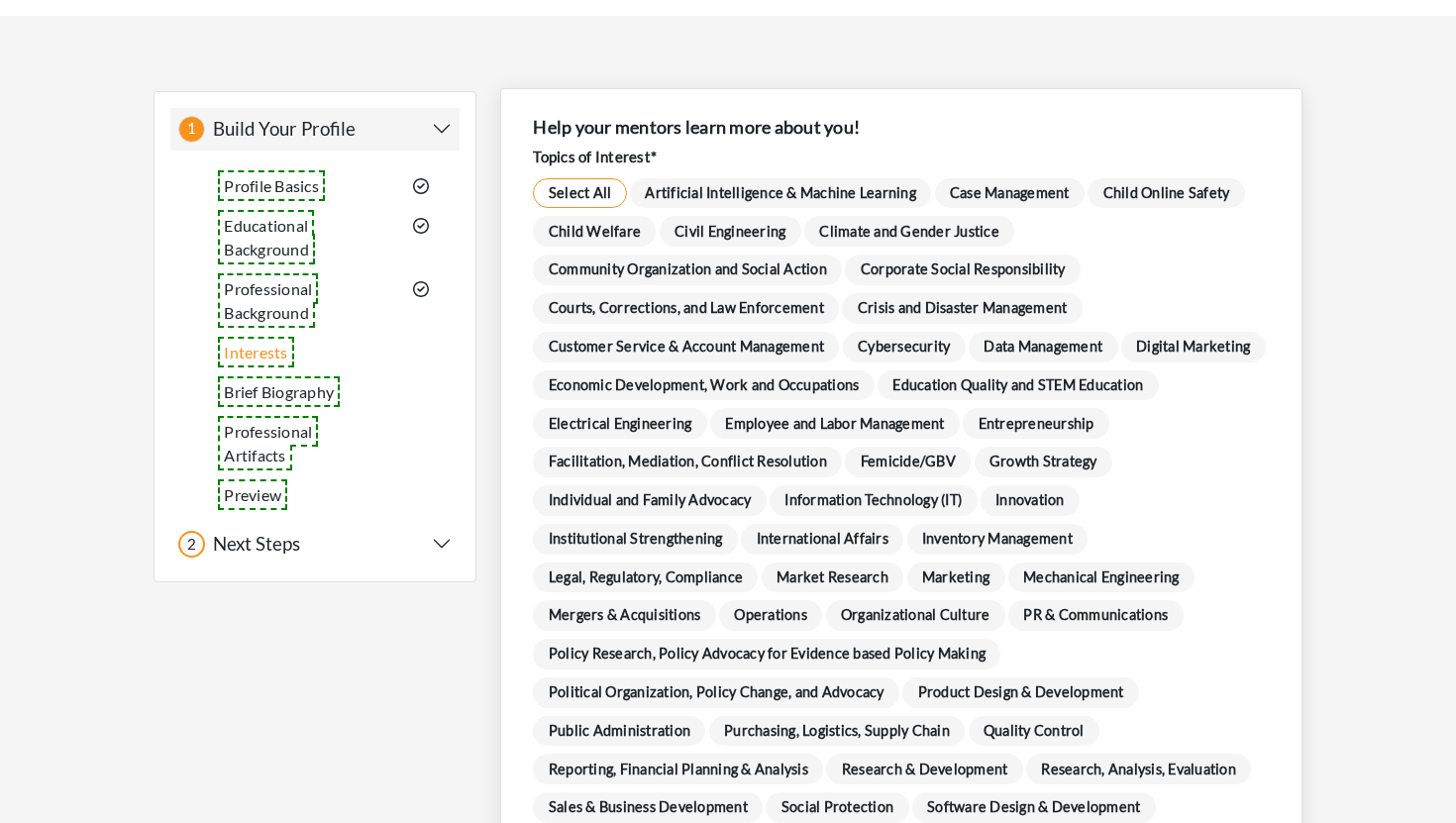 click on "Education Quality and STEM Education" at bounding box center (1018, 385) 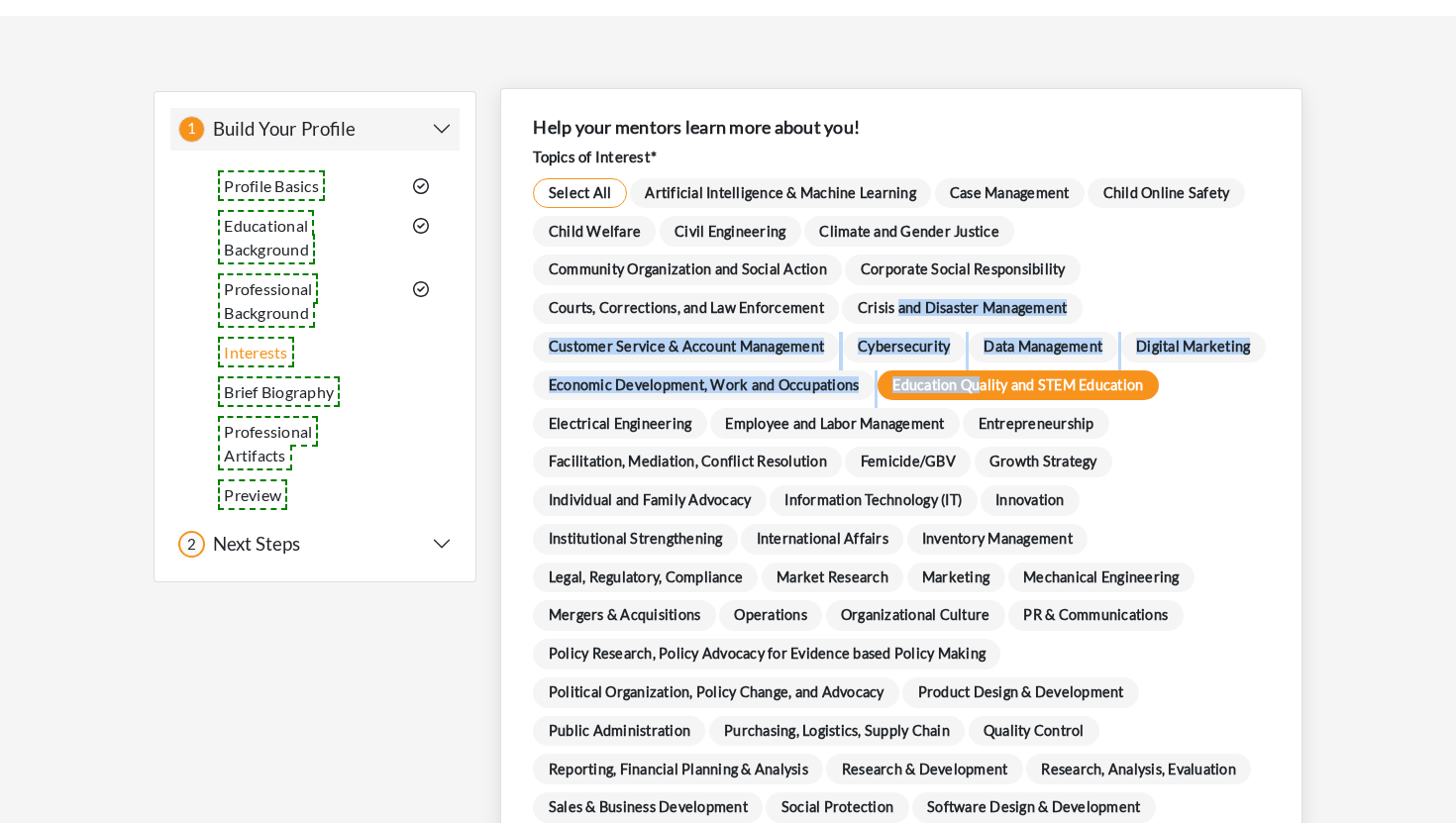click on "Crisis and Disaster Management" at bounding box center [962, 308] 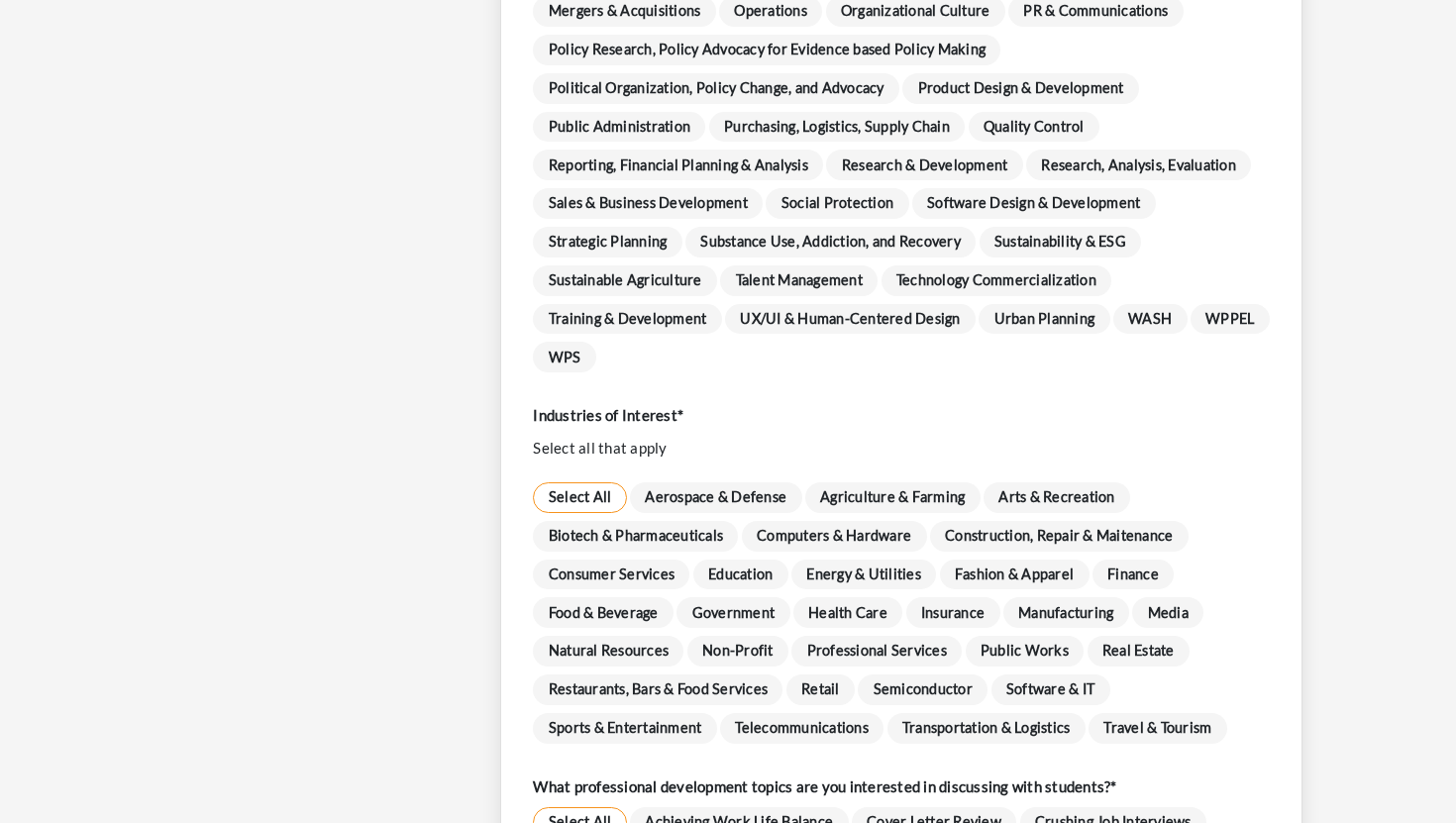 scroll, scrollTop: 1022, scrollLeft: 0, axis: vertical 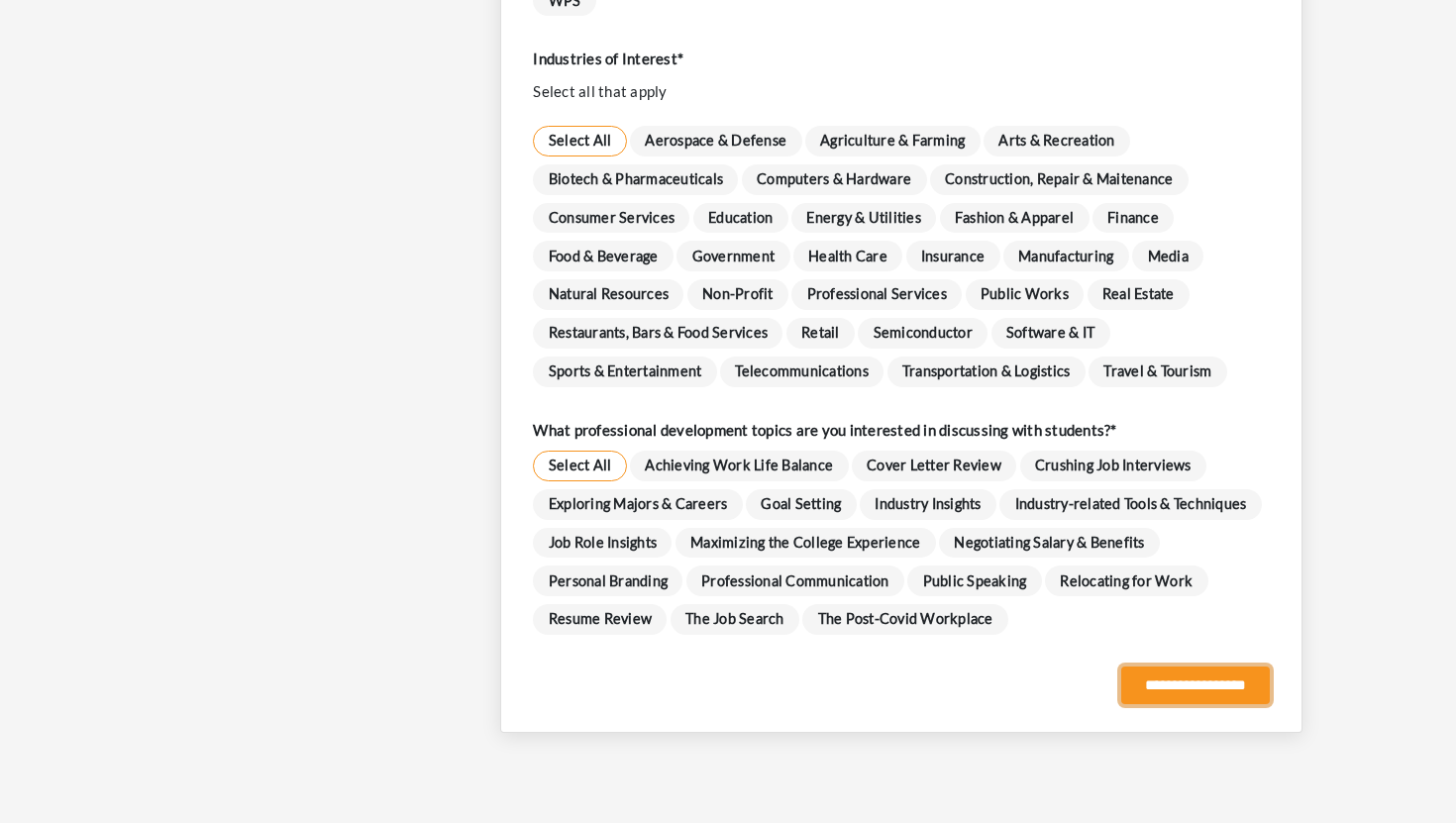 click on "**********" at bounding box center [1196, 685] 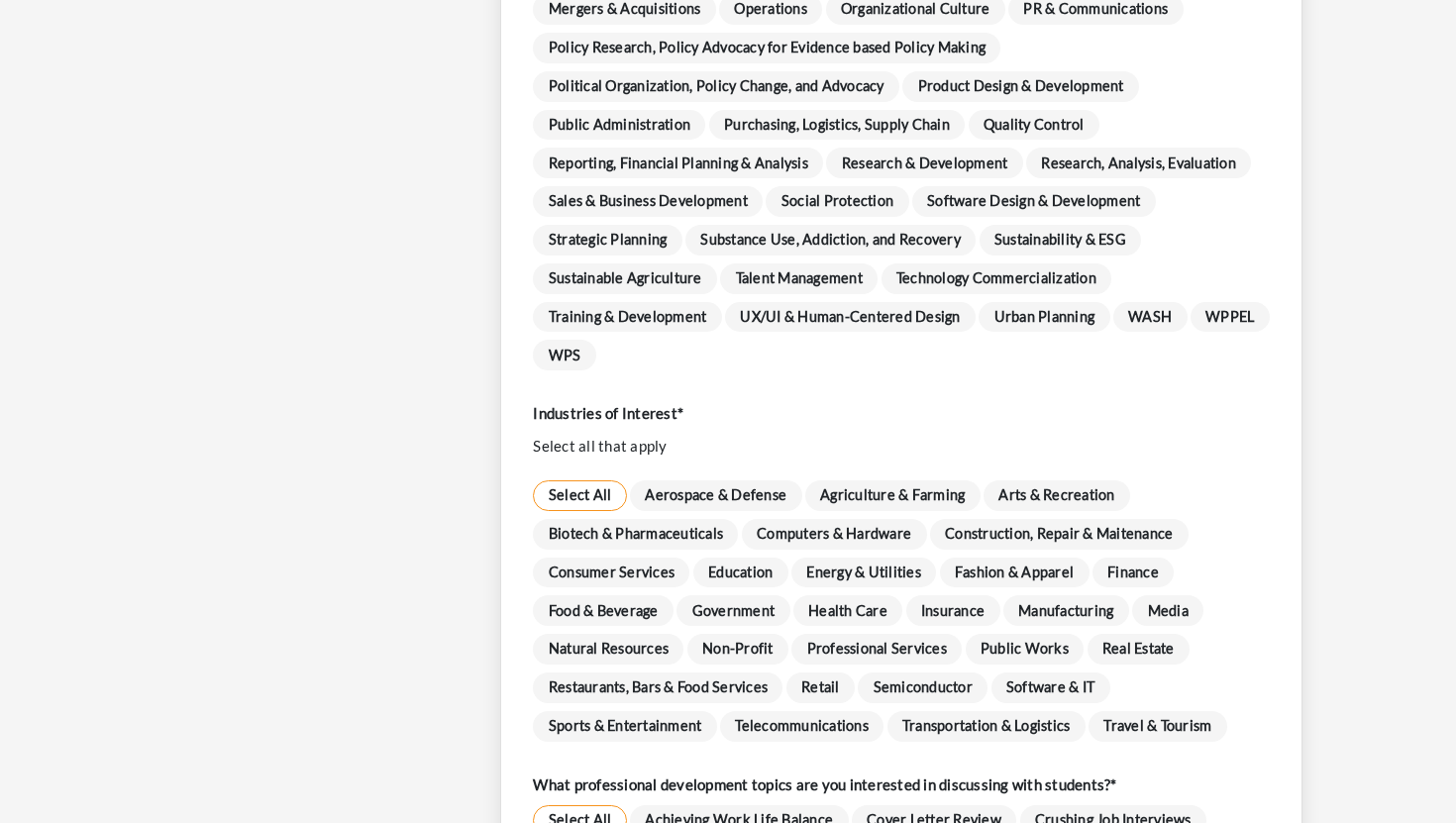 scroll, scrollTop: 0, scrollLeft: 0, axis: both 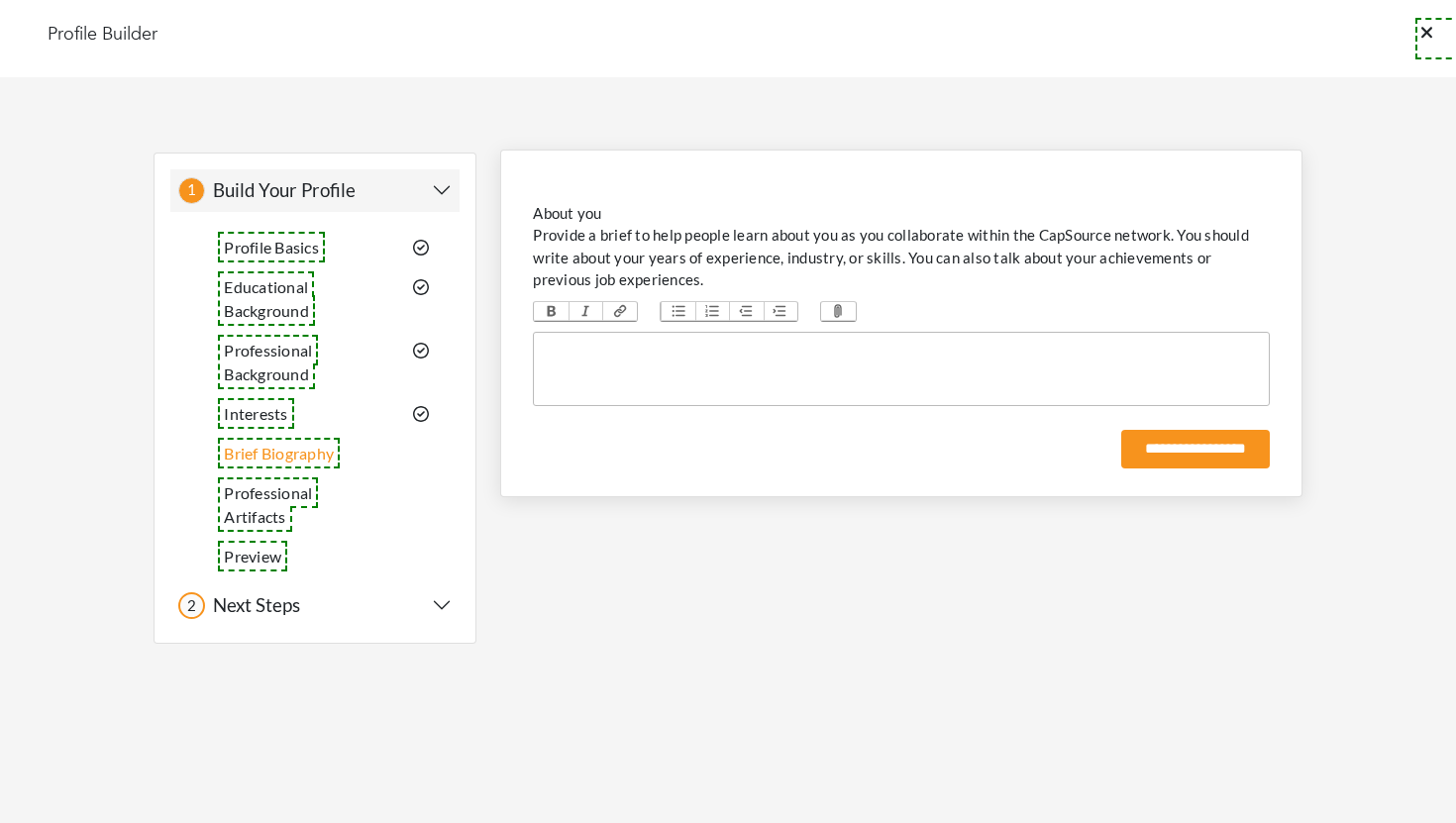 click at bounding box center [901, 368] 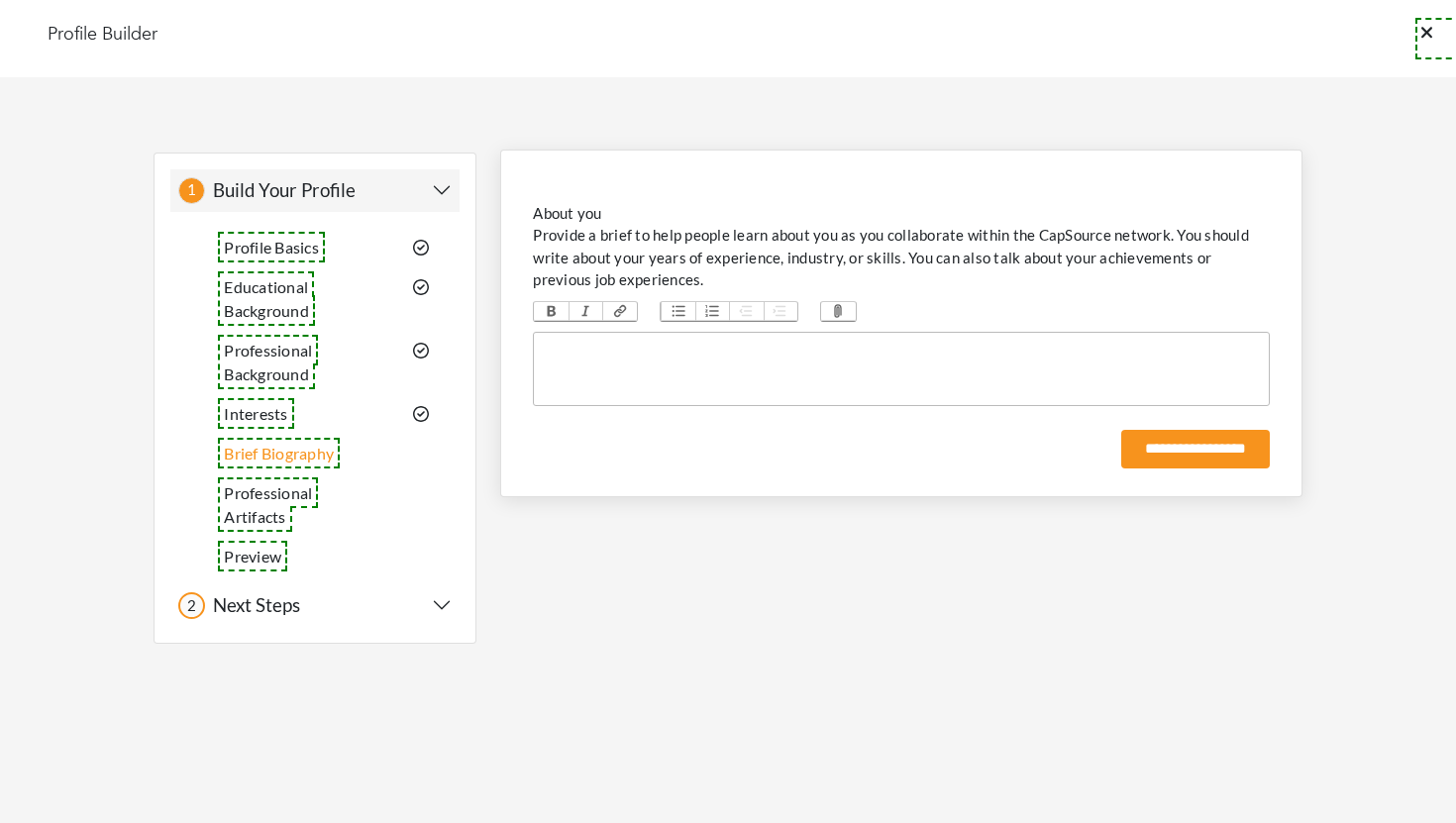paste on "**********" 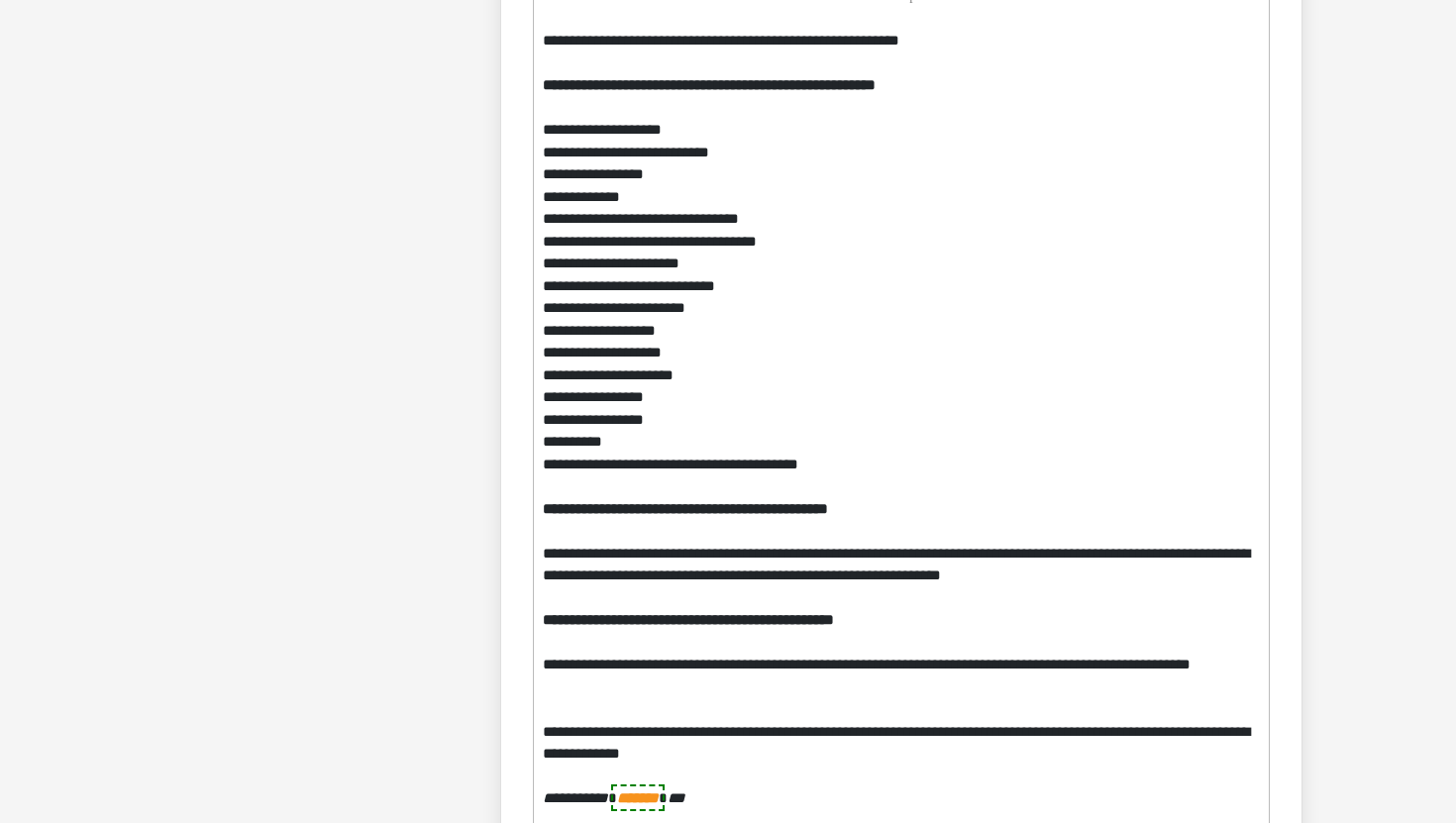 scroll, scrollTop: 2535, scrollLeft: 0, axis: vertical 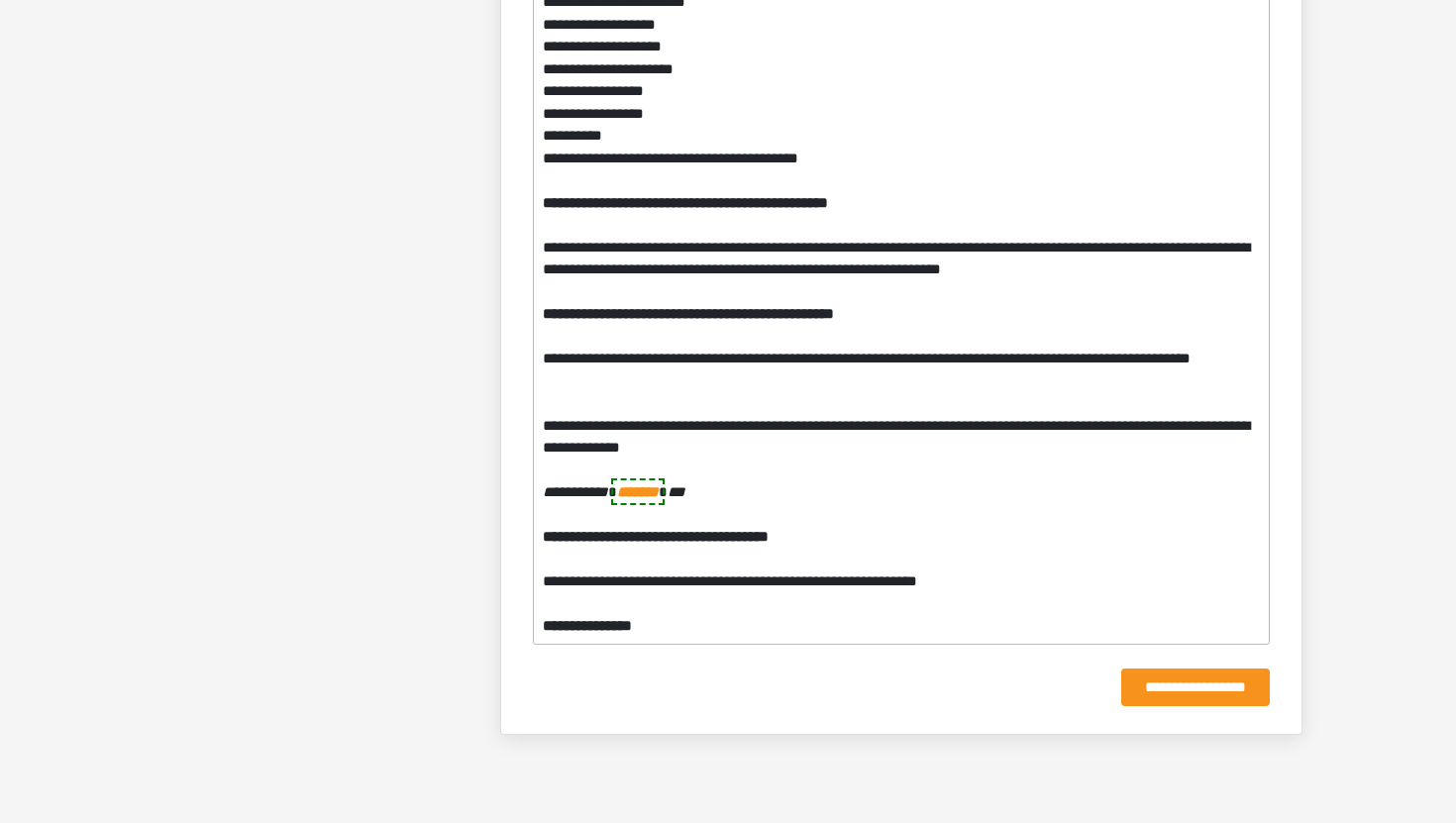 click on "**********" at bounding box center [901, -825] 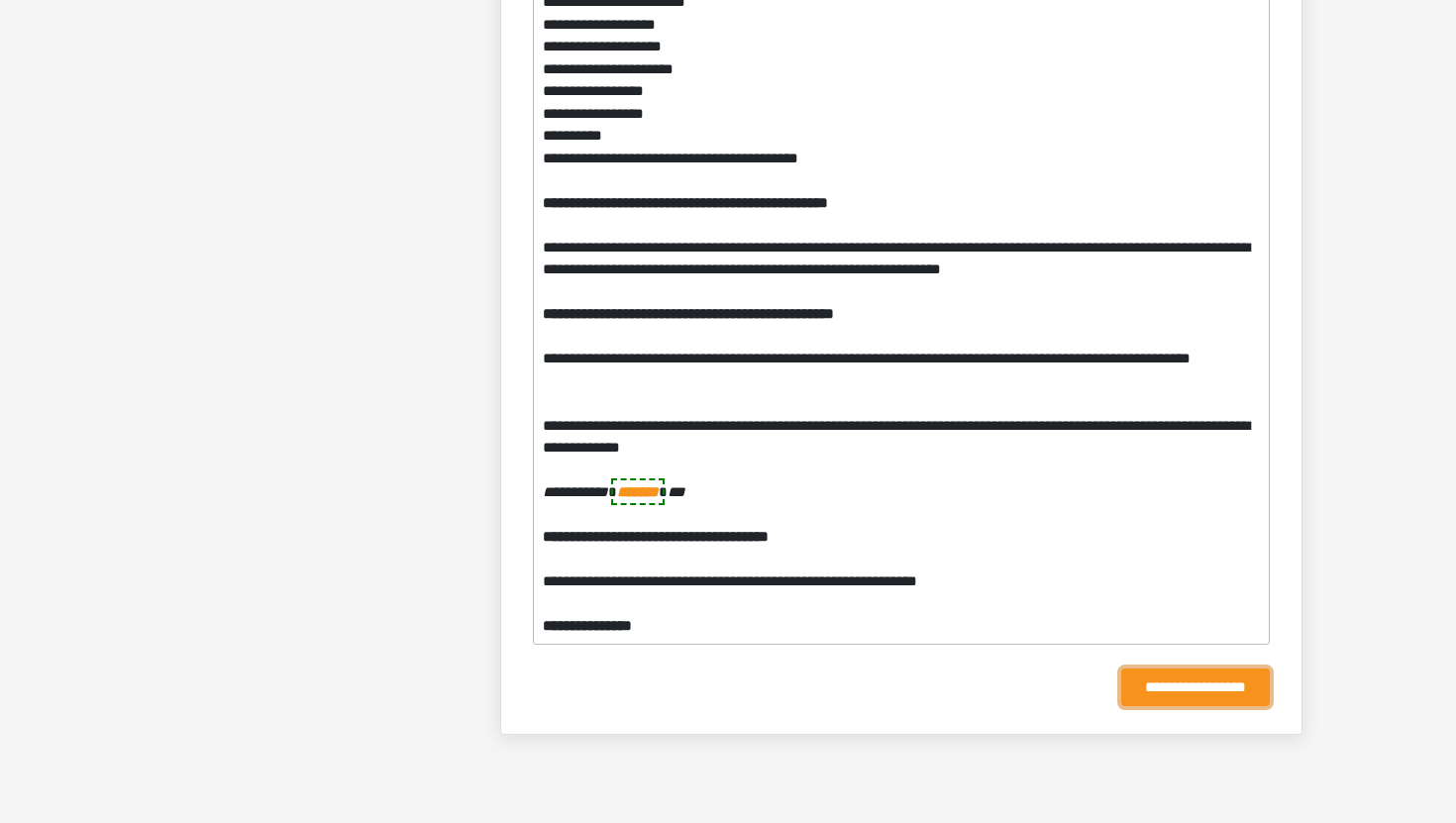 click on "**********" at bounding box center (1196, 687) 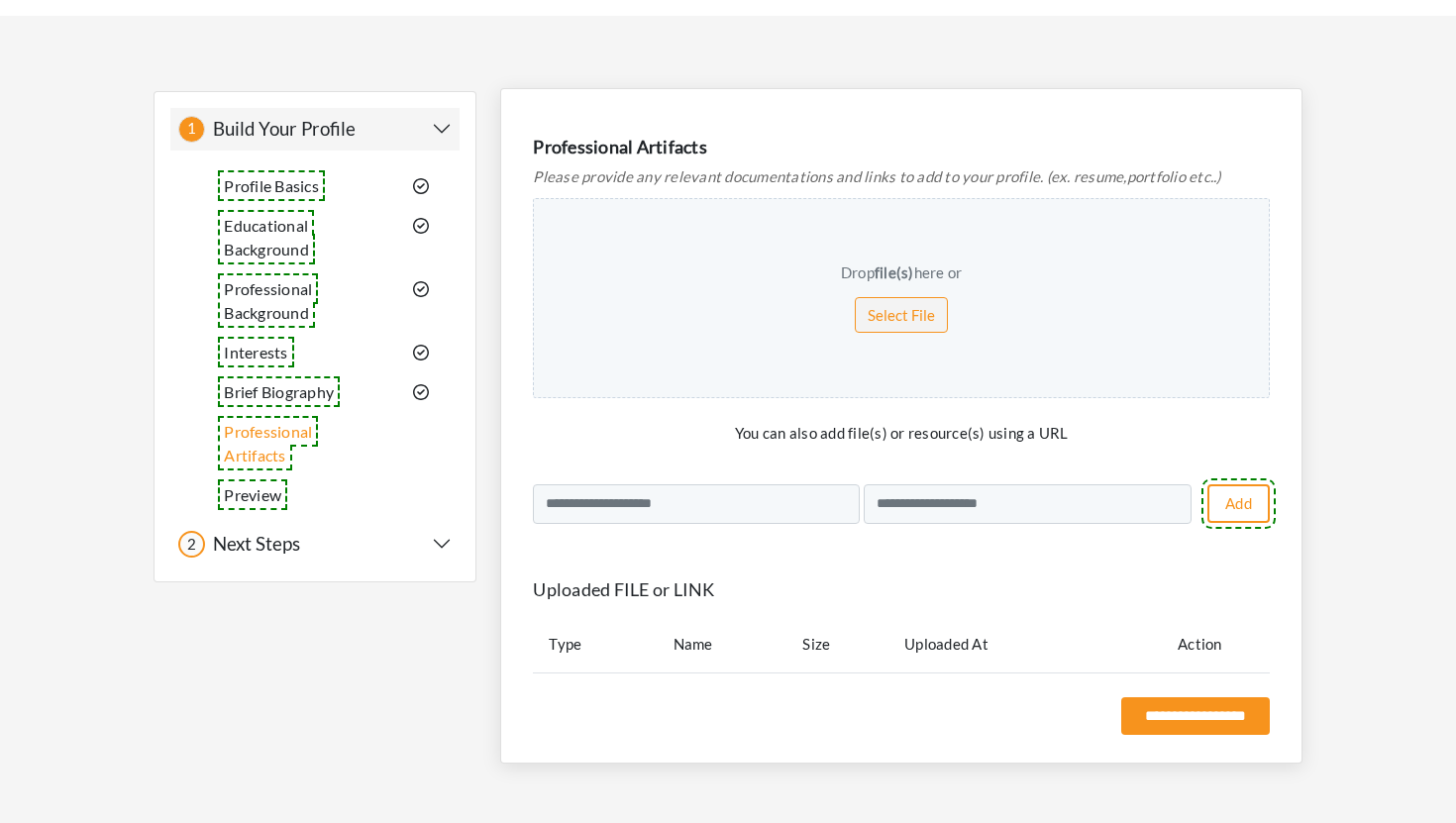 scroll, scrollTop: 92, scrollLeft: 0, axis: vertical 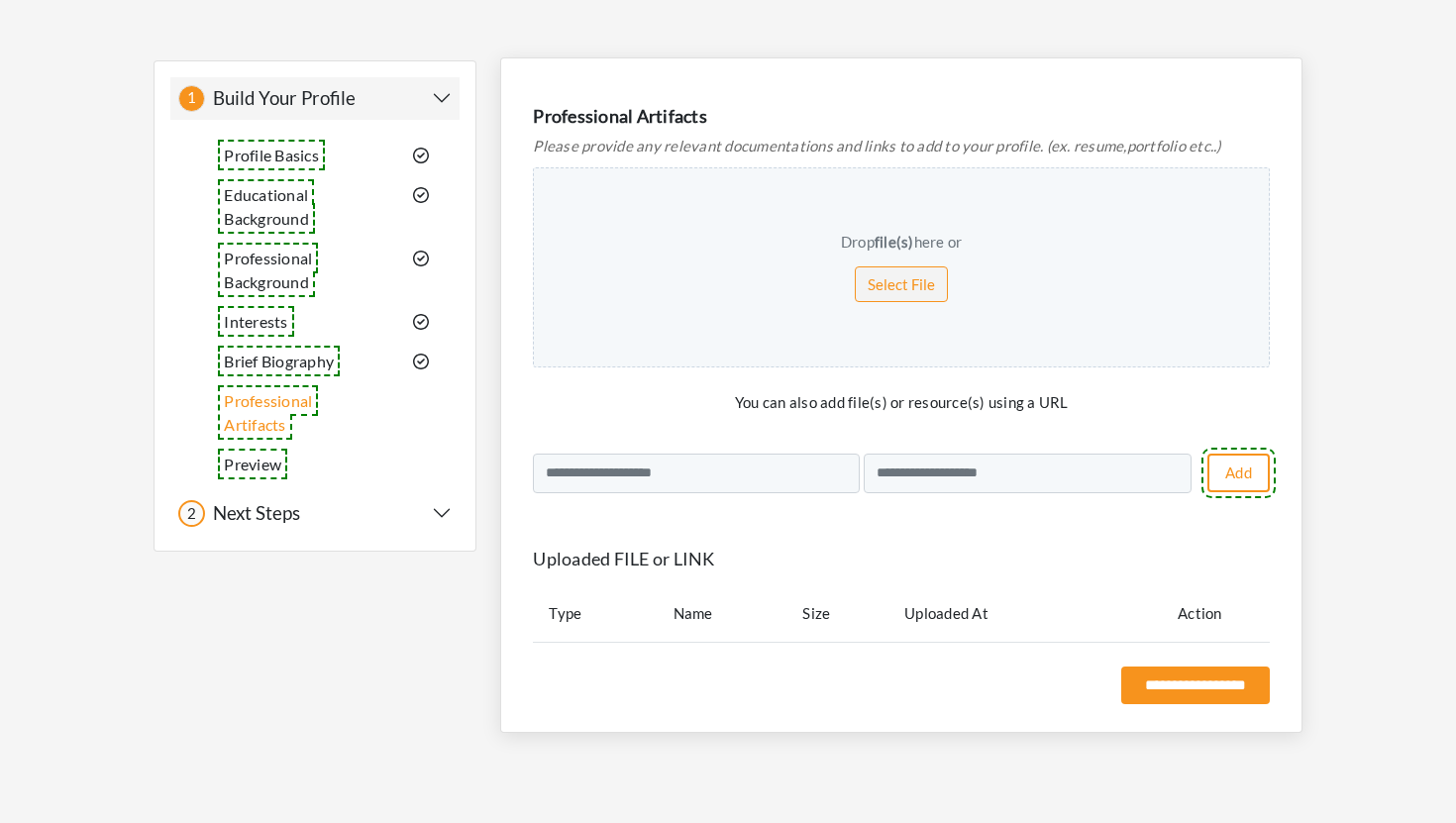 click on "**********" at bounding box center [901, 395] 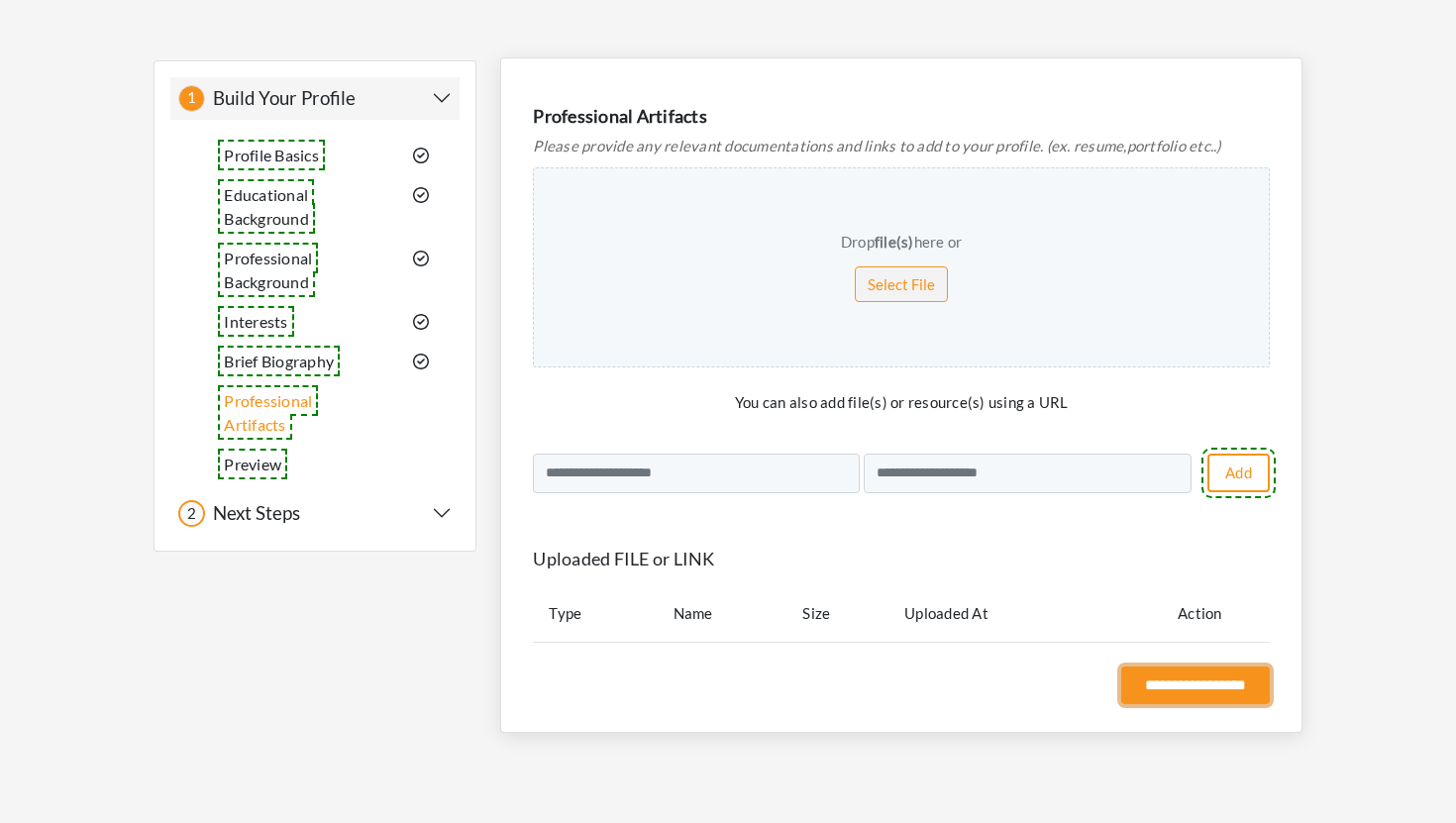click on "**********" at bounding box center (1196, 685) 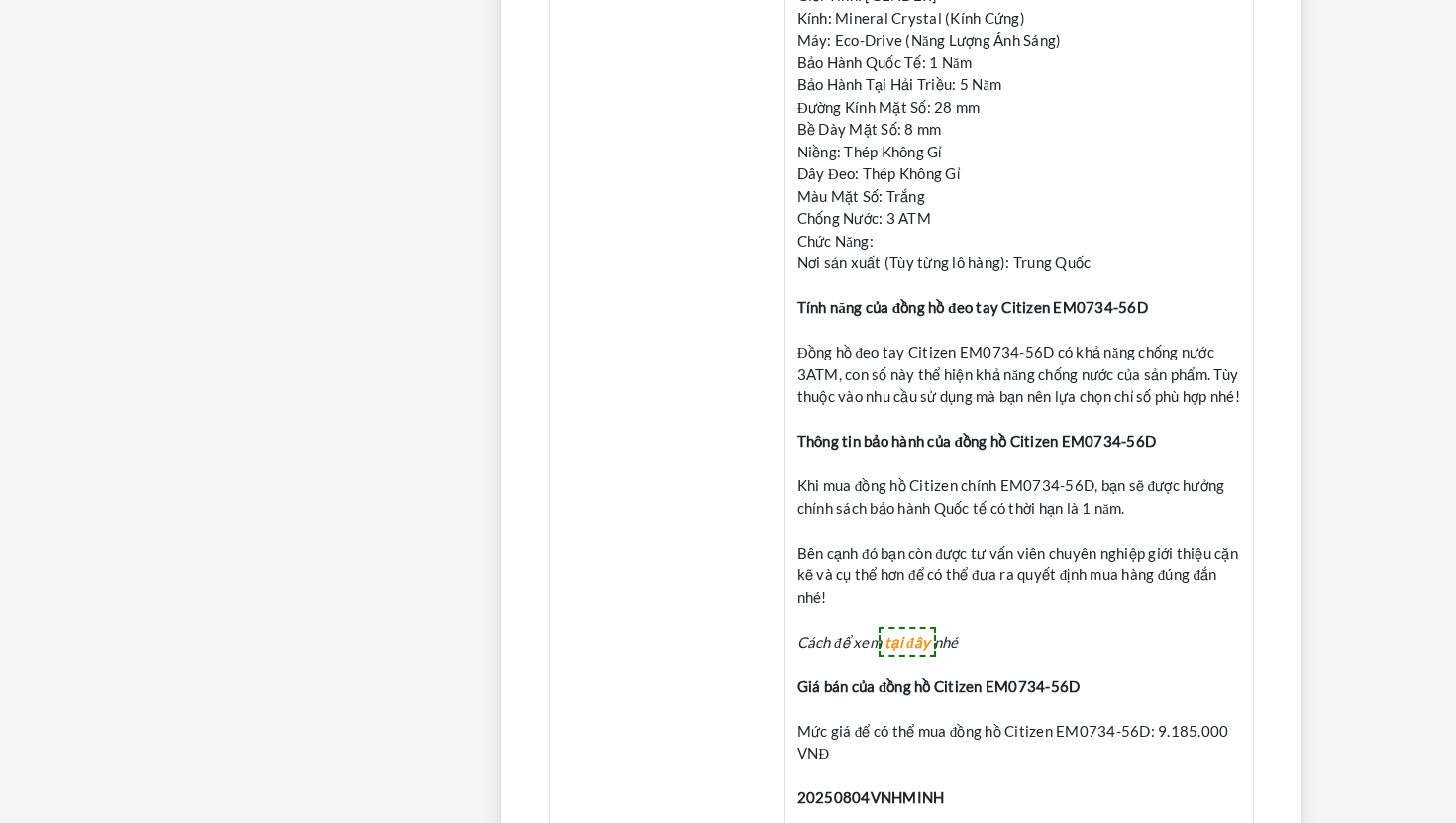 scroll, scrollTop: 3068, scrollLeft: 0, axis: vertical 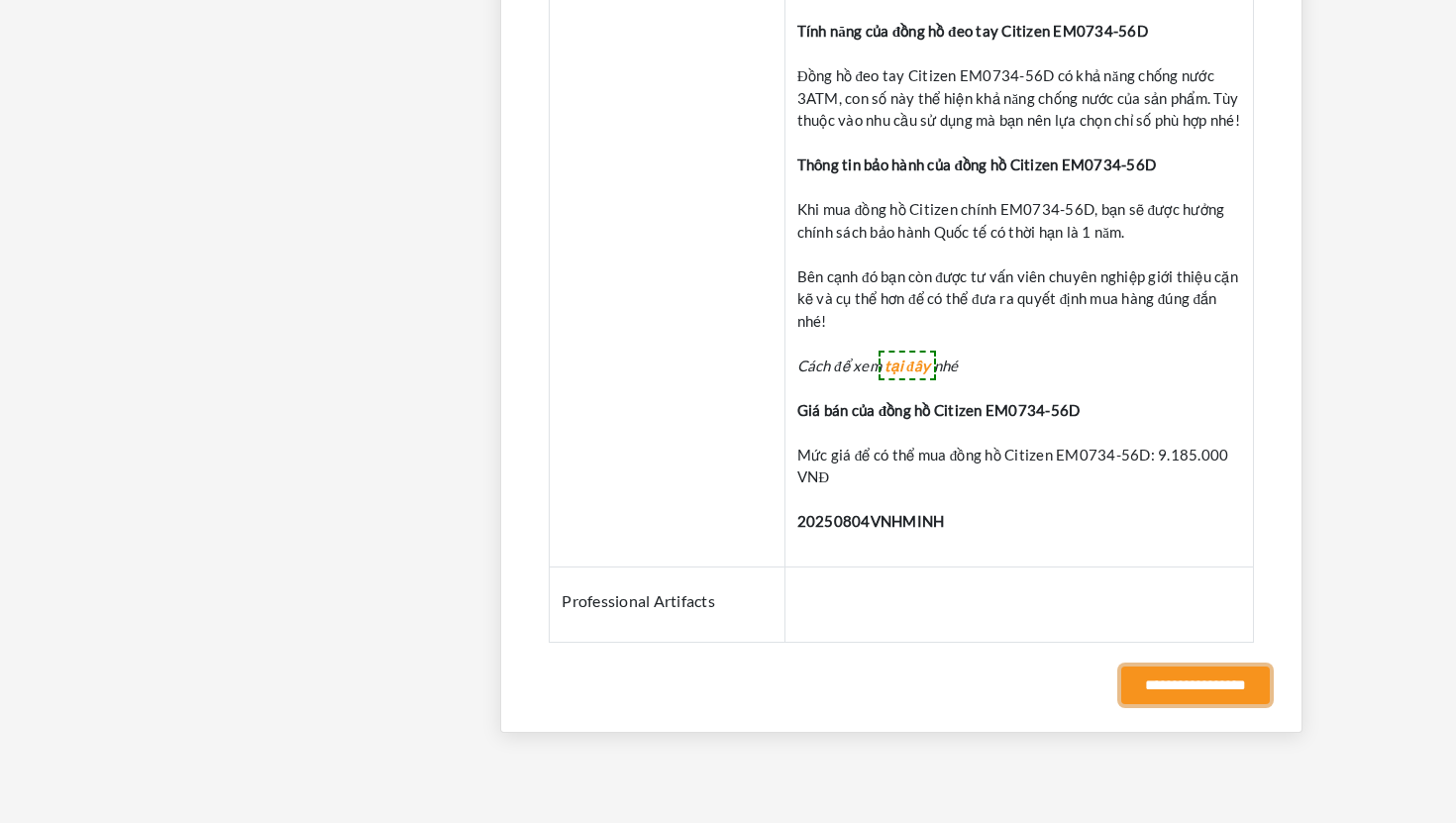 click on "**********" at bounding box center [1196, 685] 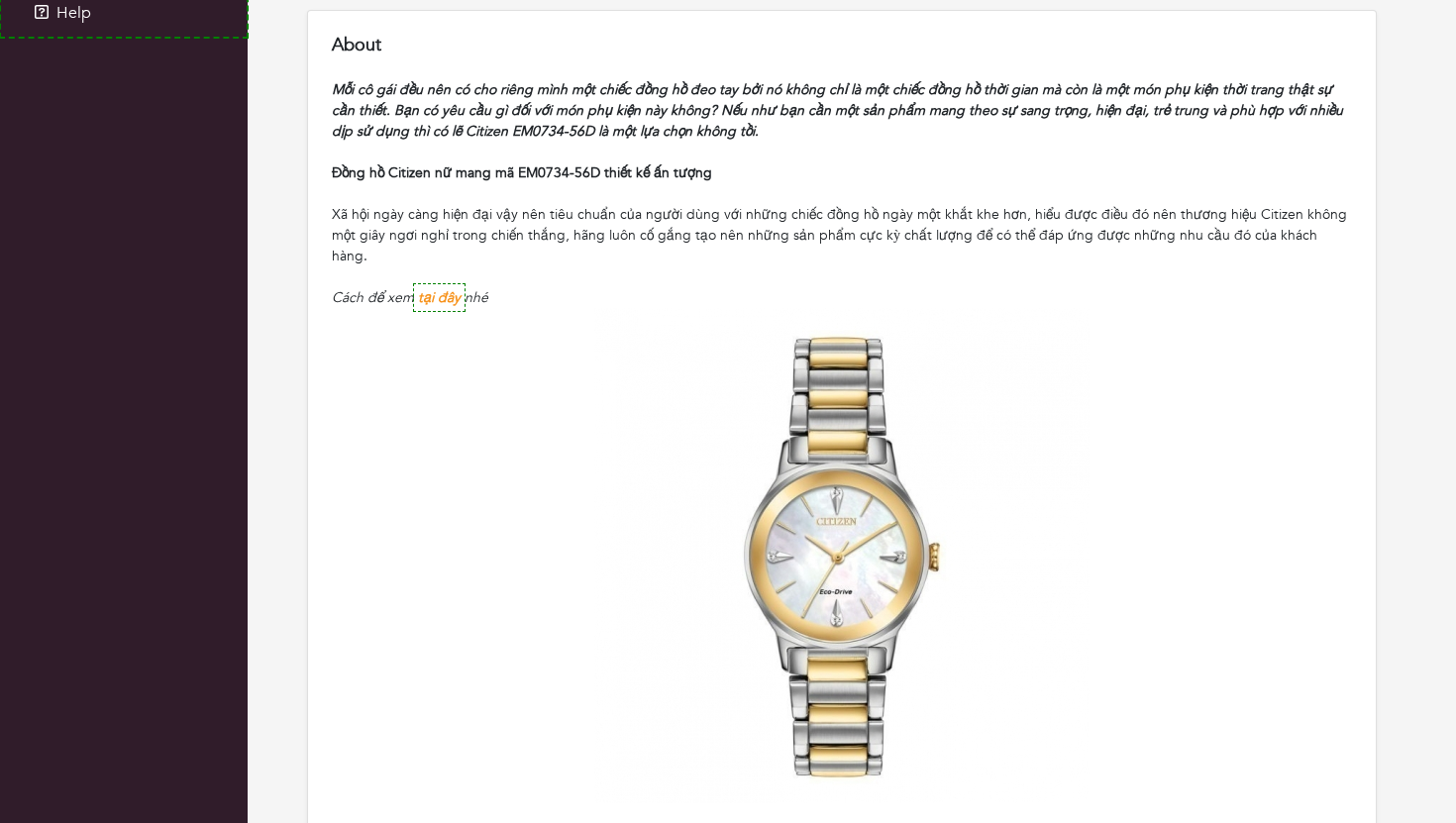 scroll, scrollTop: 432, scrollLeft: 0, axis: vertical 